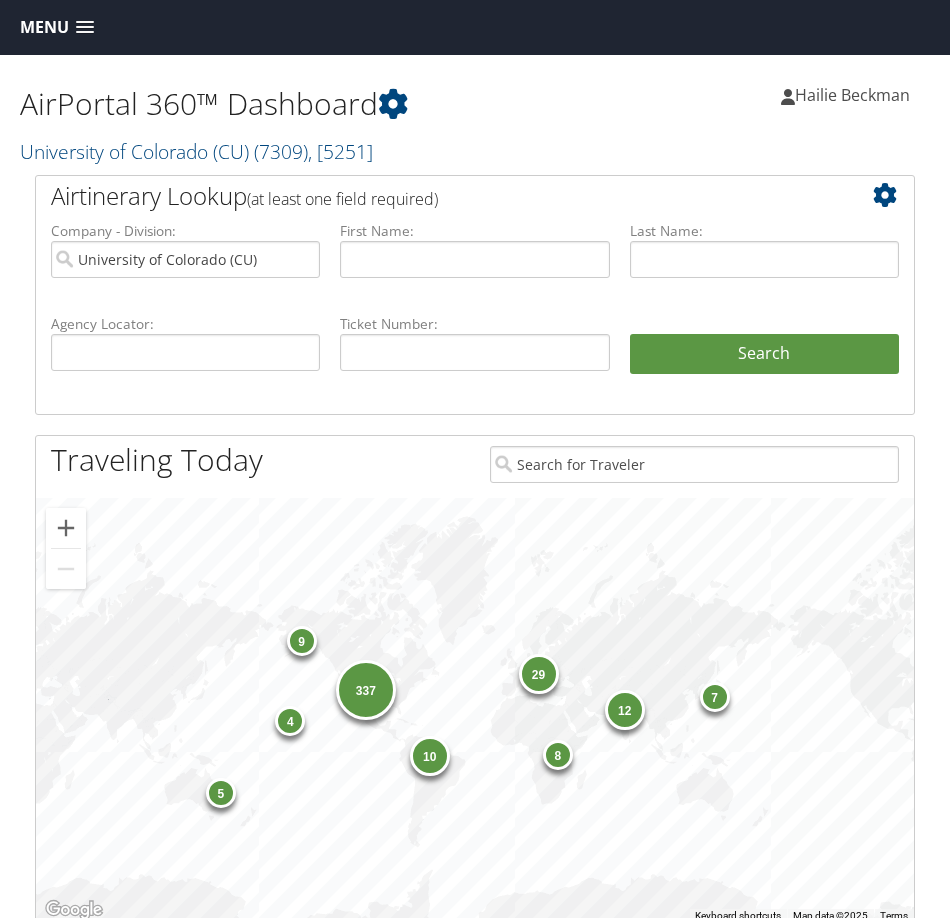 scroll, scrollTop: 0, scrollLeft: 0, axis: both 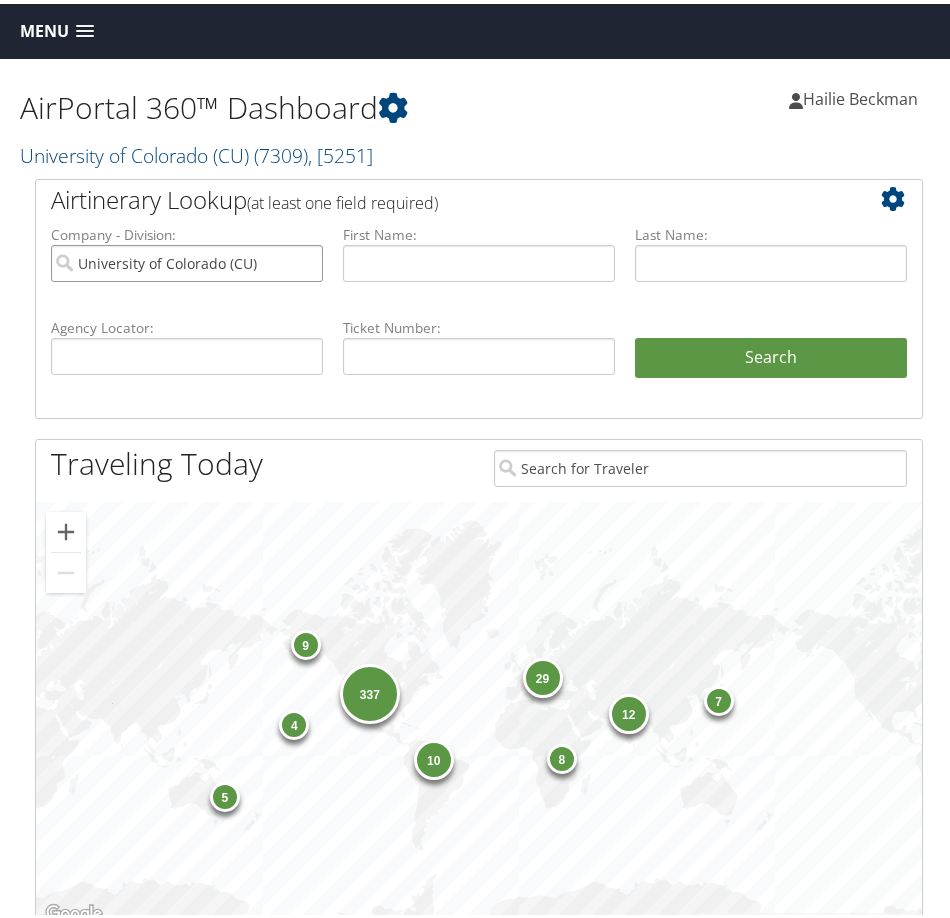 click on "University of Colorado (CU)" at bounding box center (187, 259) 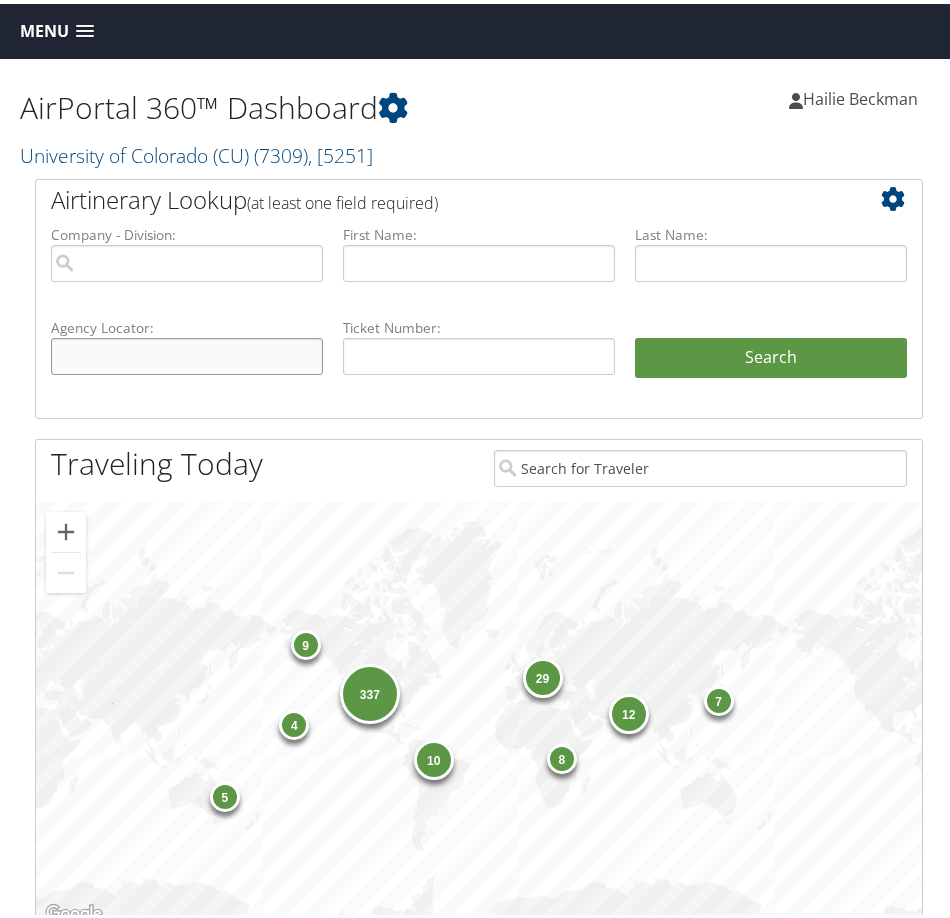 click at bounding box center [187, 352] 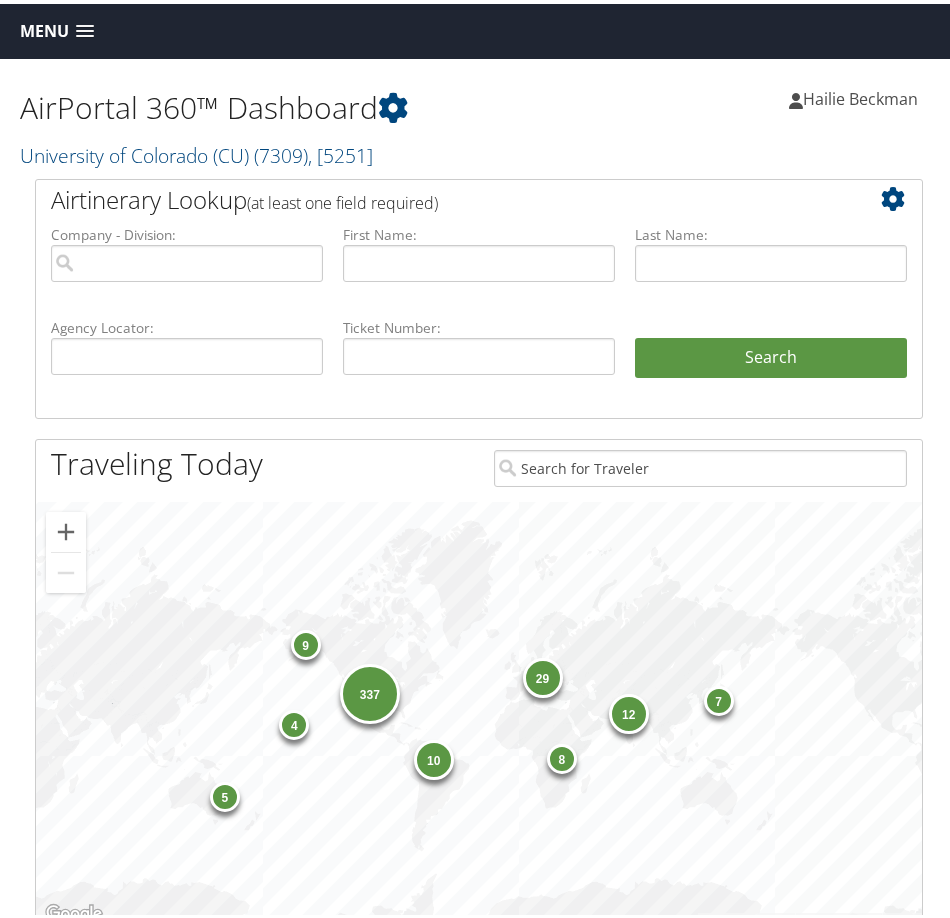 click on "Menu" at bounding box center [44, 27] 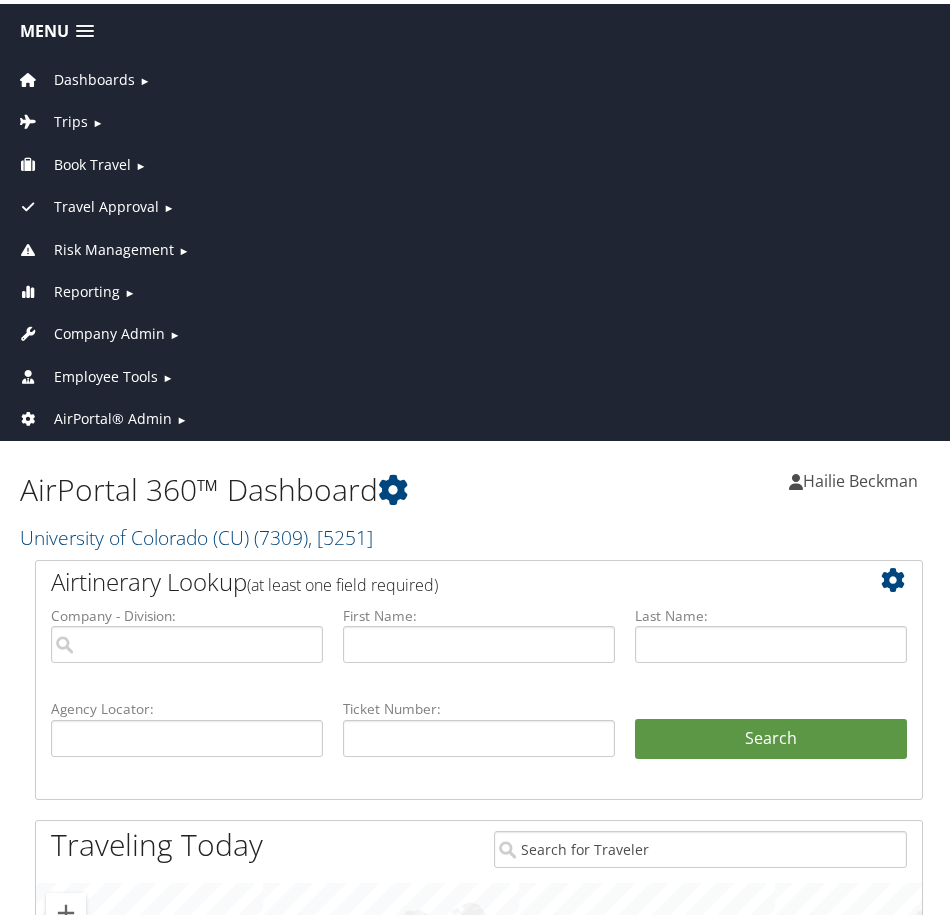 click on "Employee Tools" at bounding box center (106, 373) 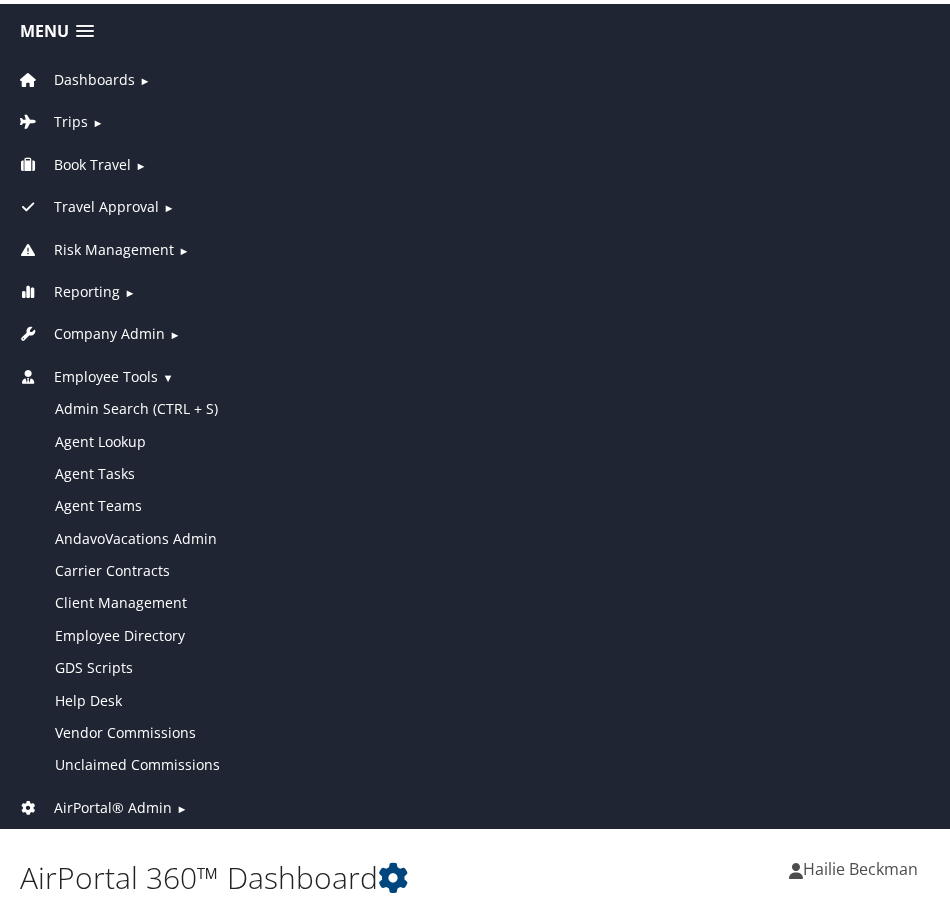 click on "AirPortal® Admin" at bounding box center [113, 804] 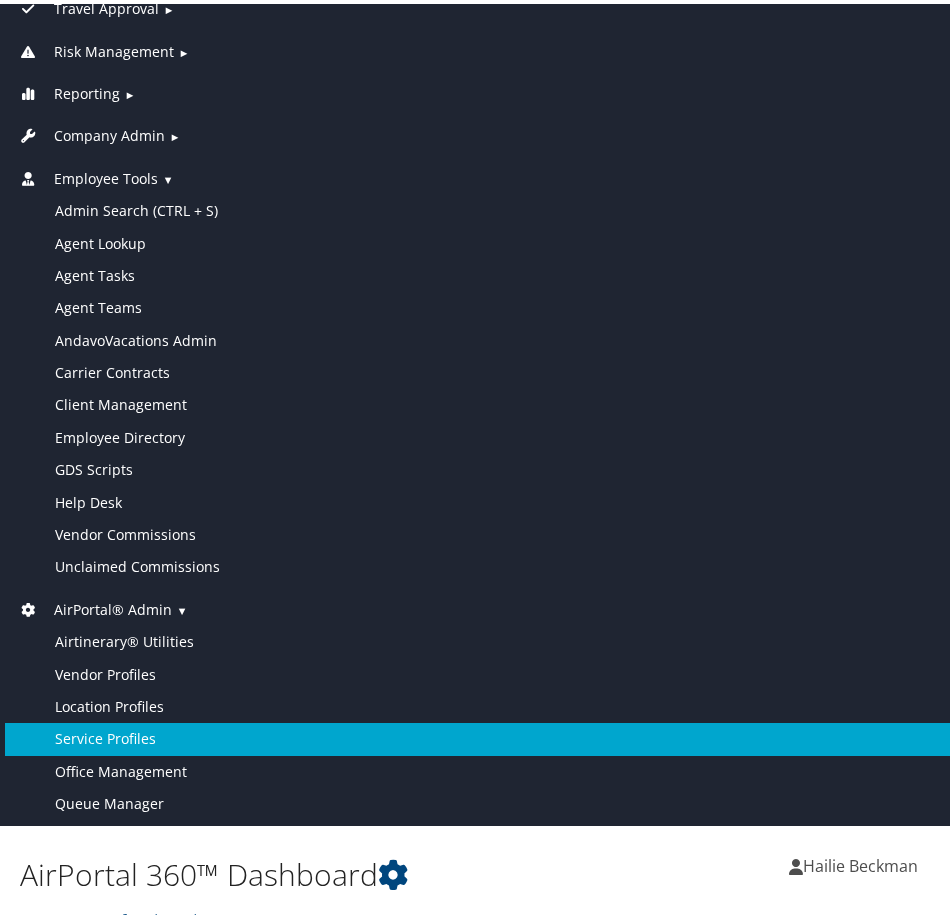 scroll, scrollTop: 200, scrollLeft: 0, axis: vertical 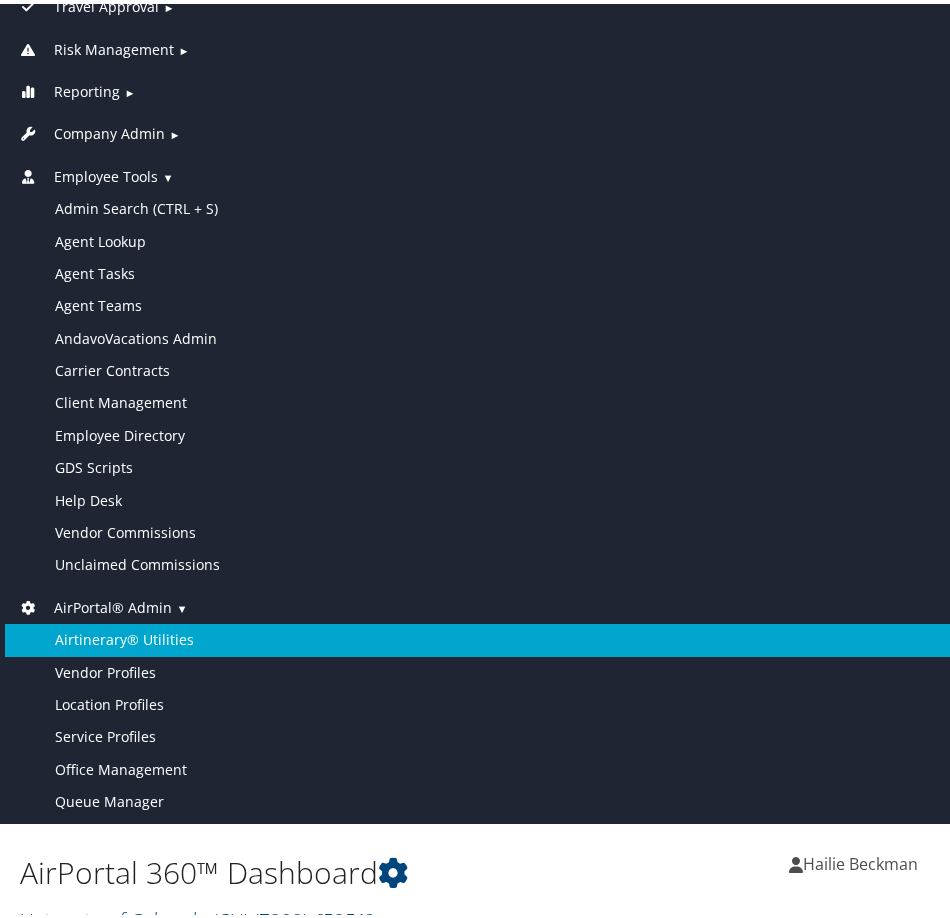 click on "Airtinerary® Utilities" at bounding box center (479, 636) 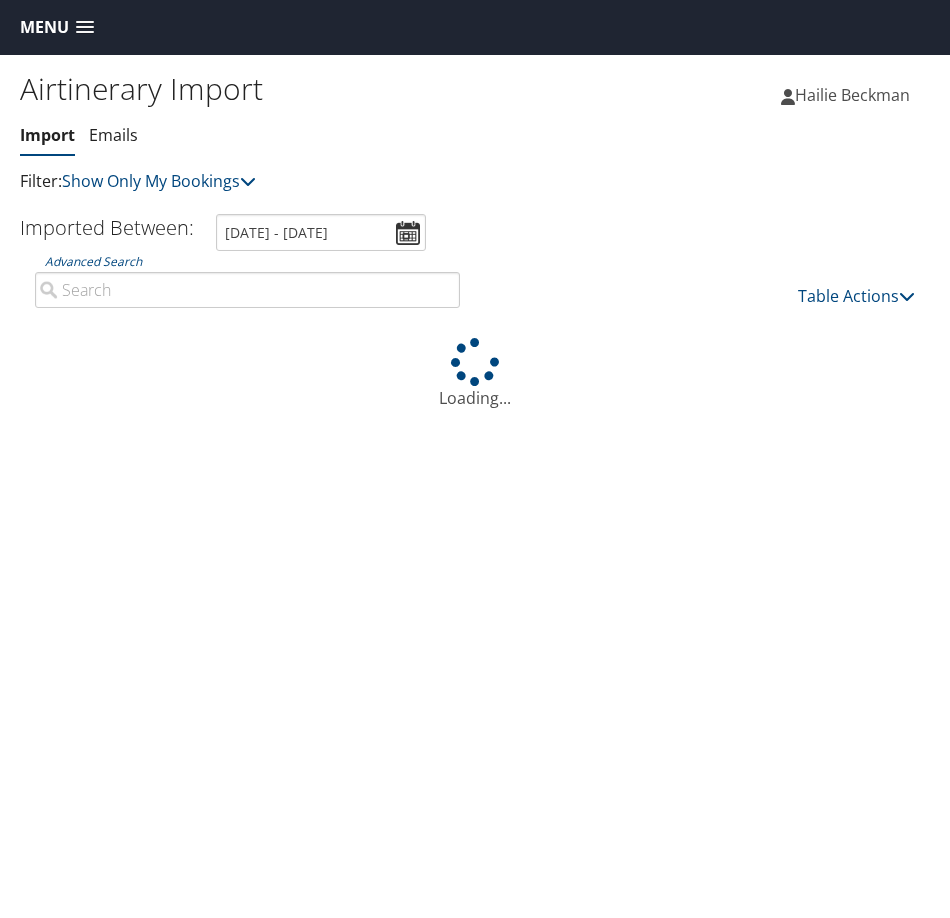 scroll, scrollTop: 0, scrollLeft: 0, axis: both 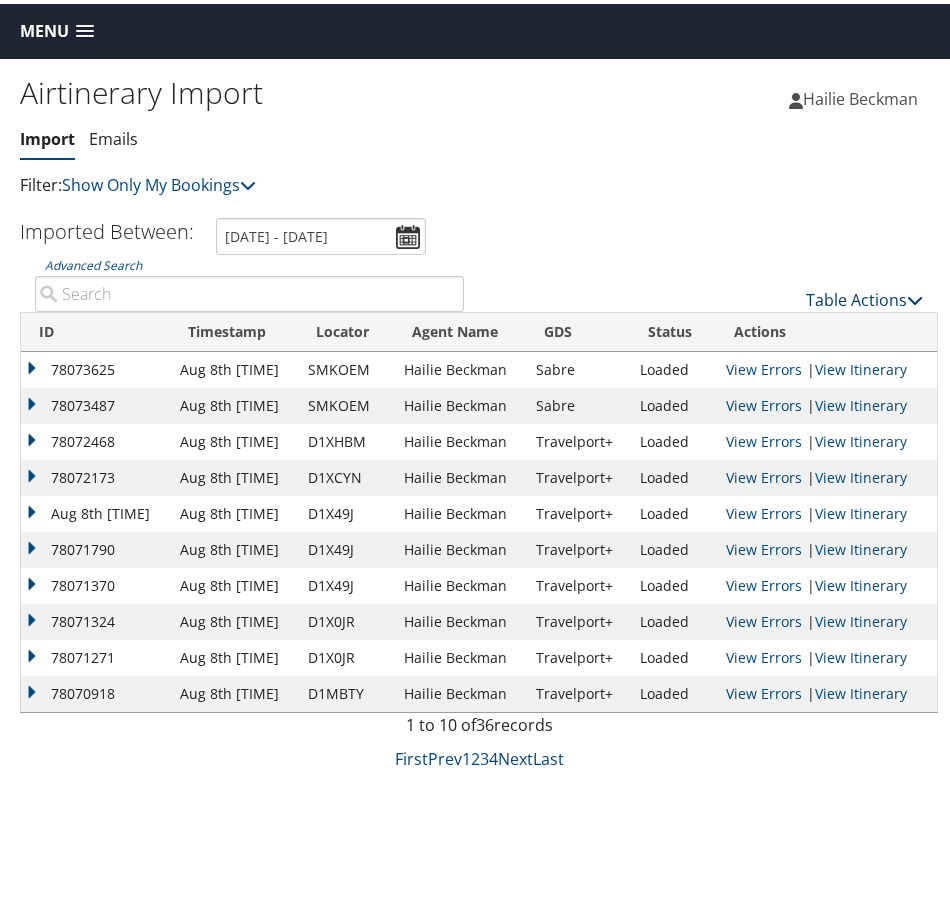click on "Table Actions" at bounding box center (864, 296) 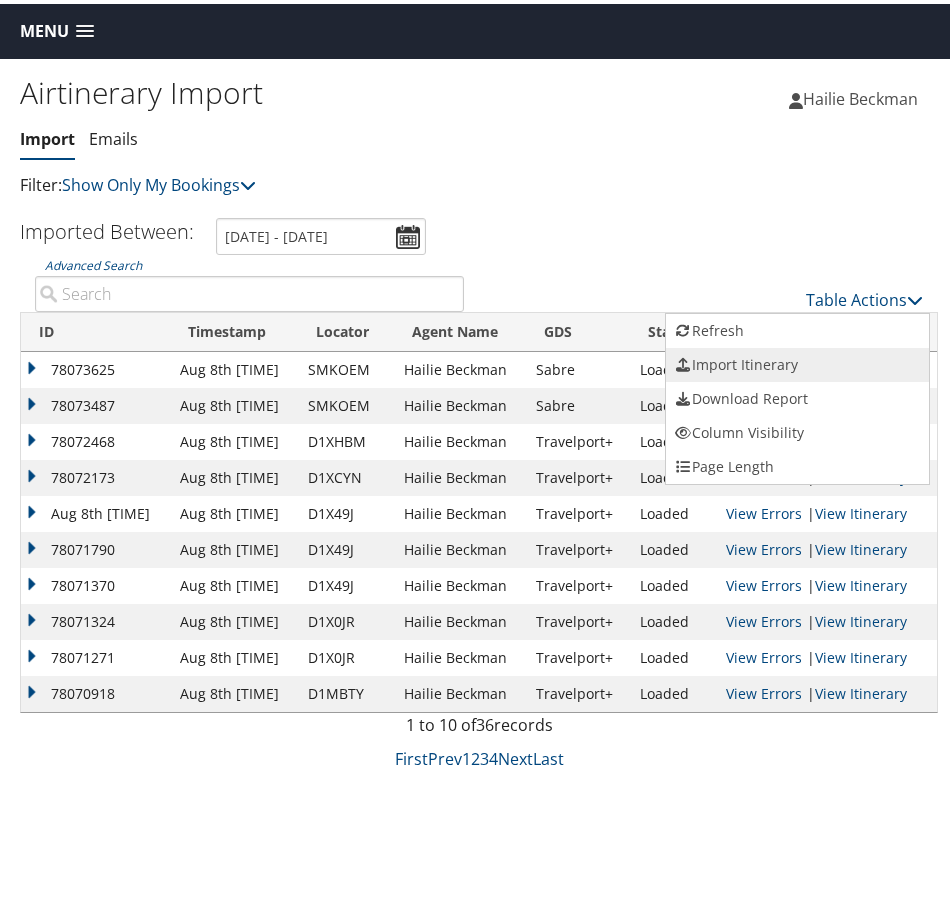 click on "Import Itinerary" at bounding box center [797, 361] 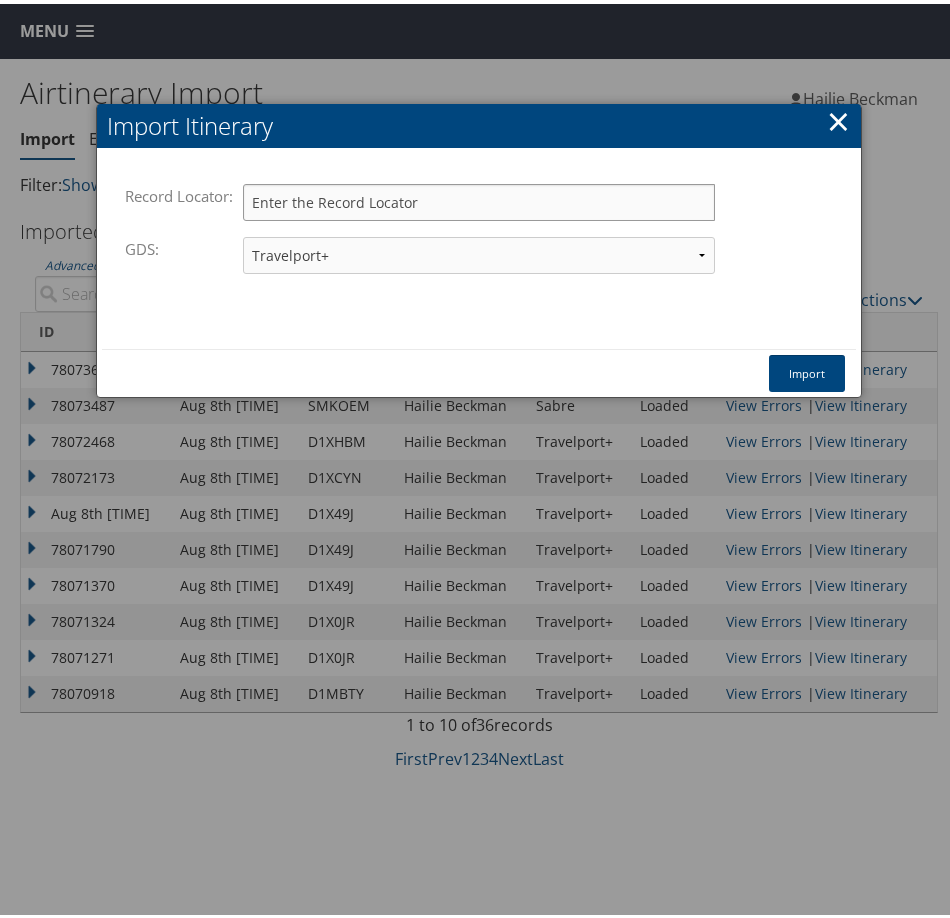 click on "Record Locator:" at bounding box center (479, 198) 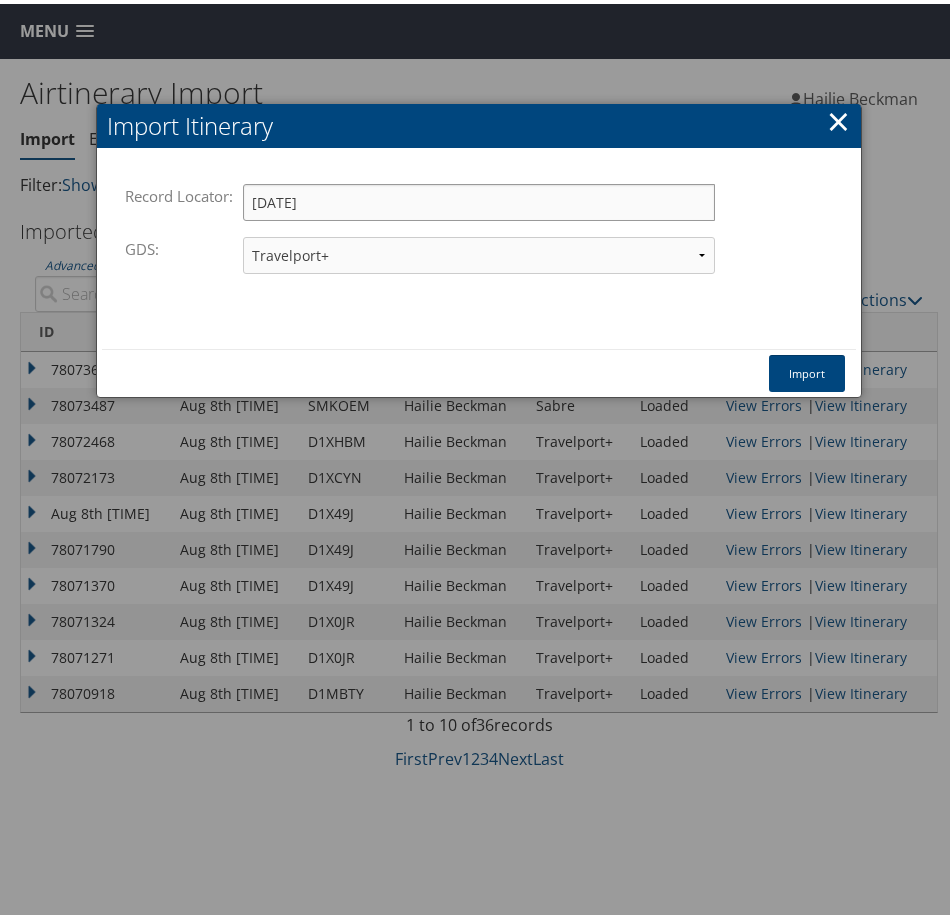 click on "040745" at bounding box center (479, 198) 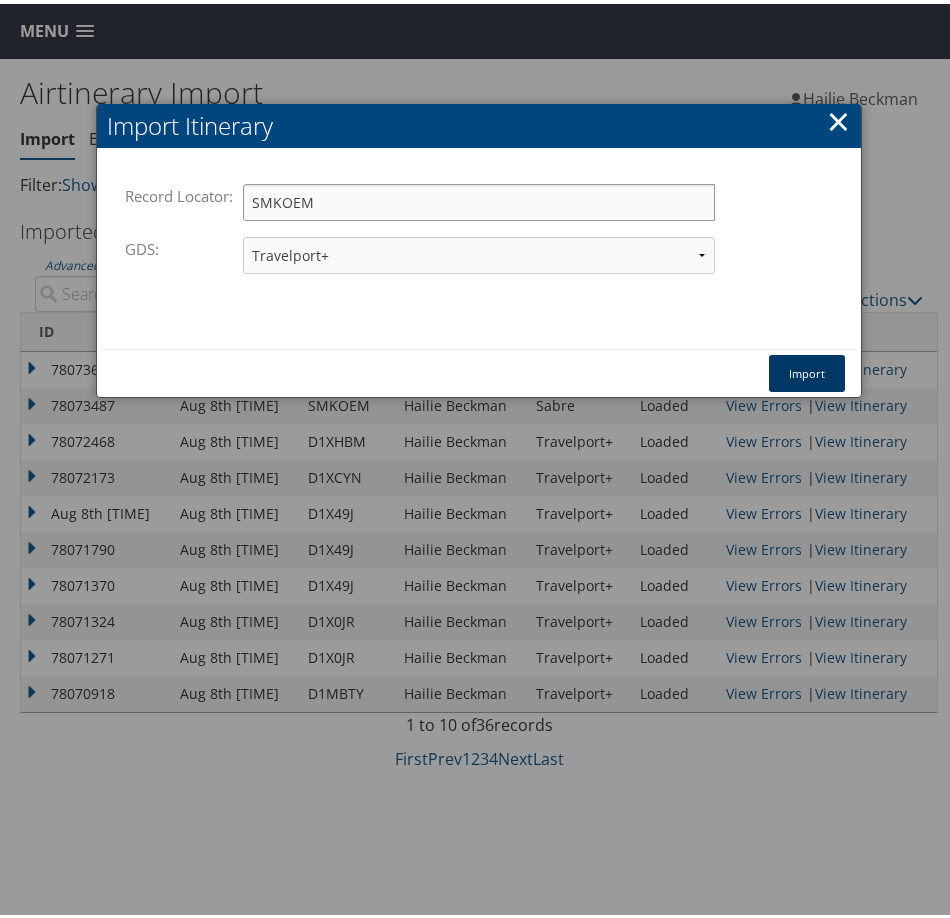 type on "SMKOEM" 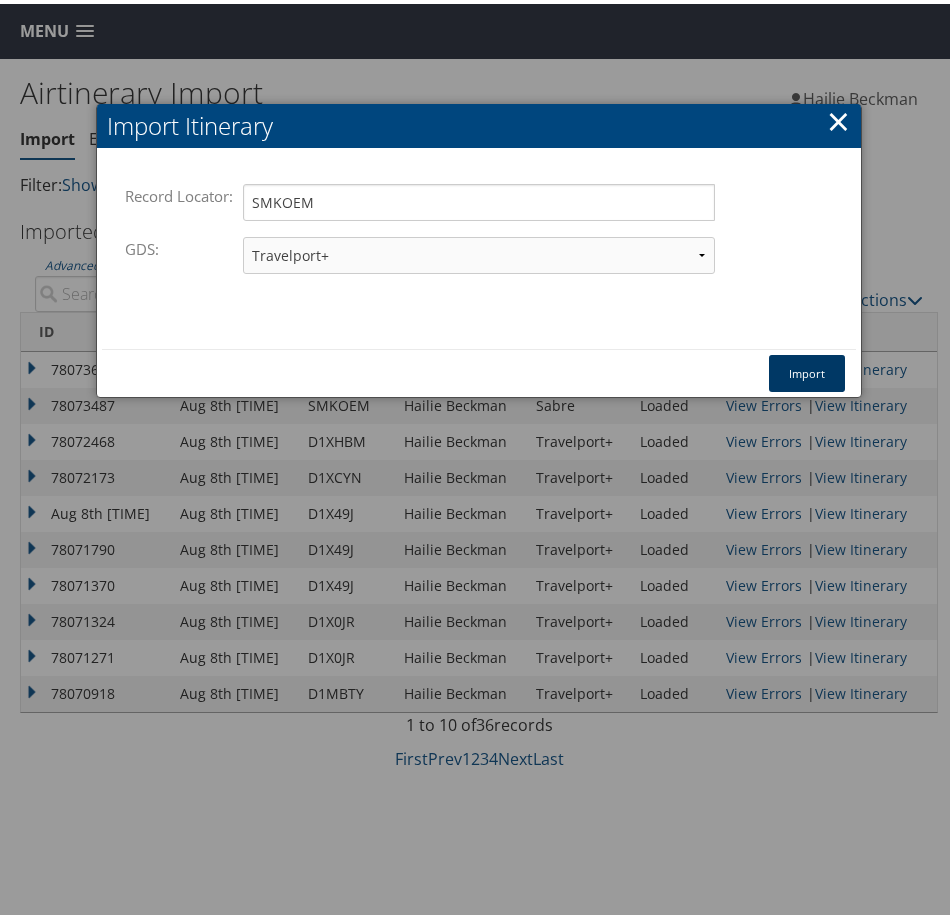 click on "Import" at bounding box center (807, 369) 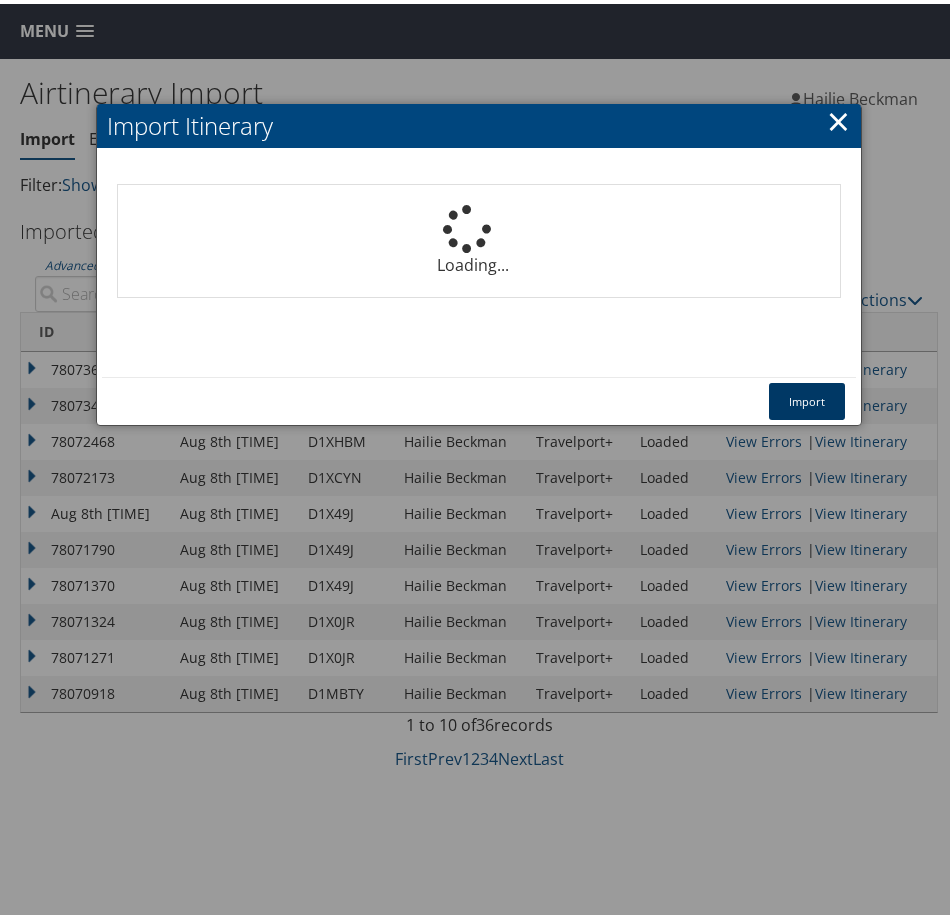 type 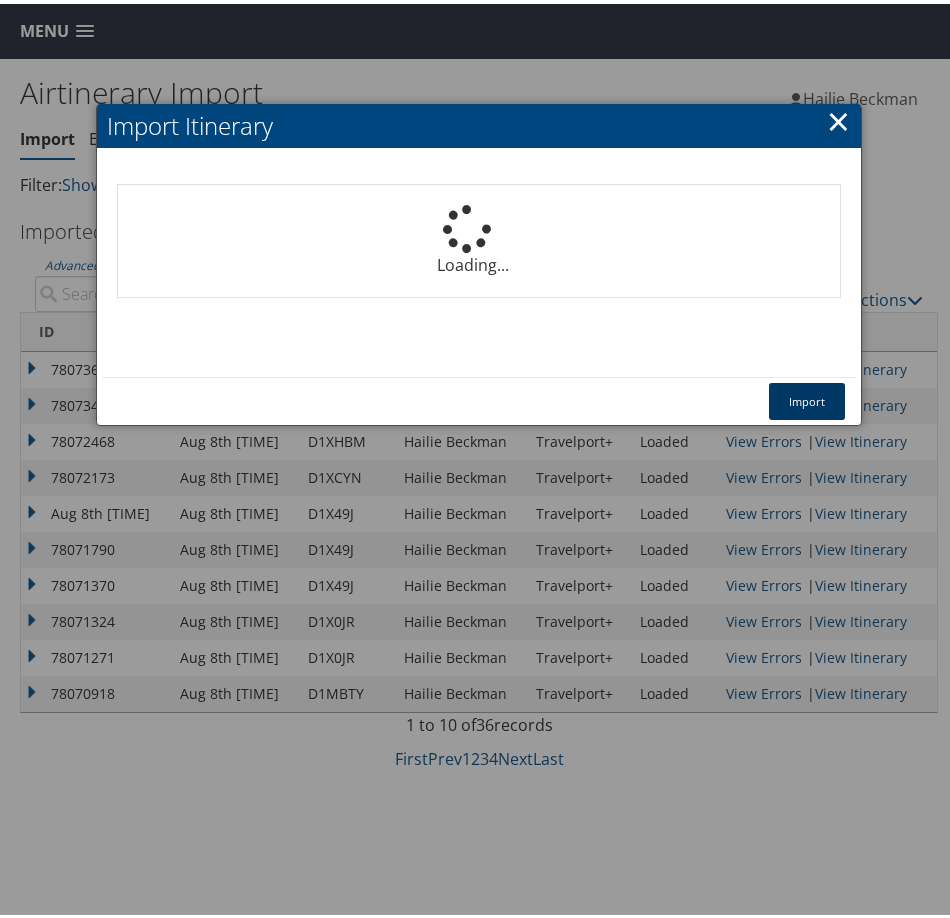 select on "1P" 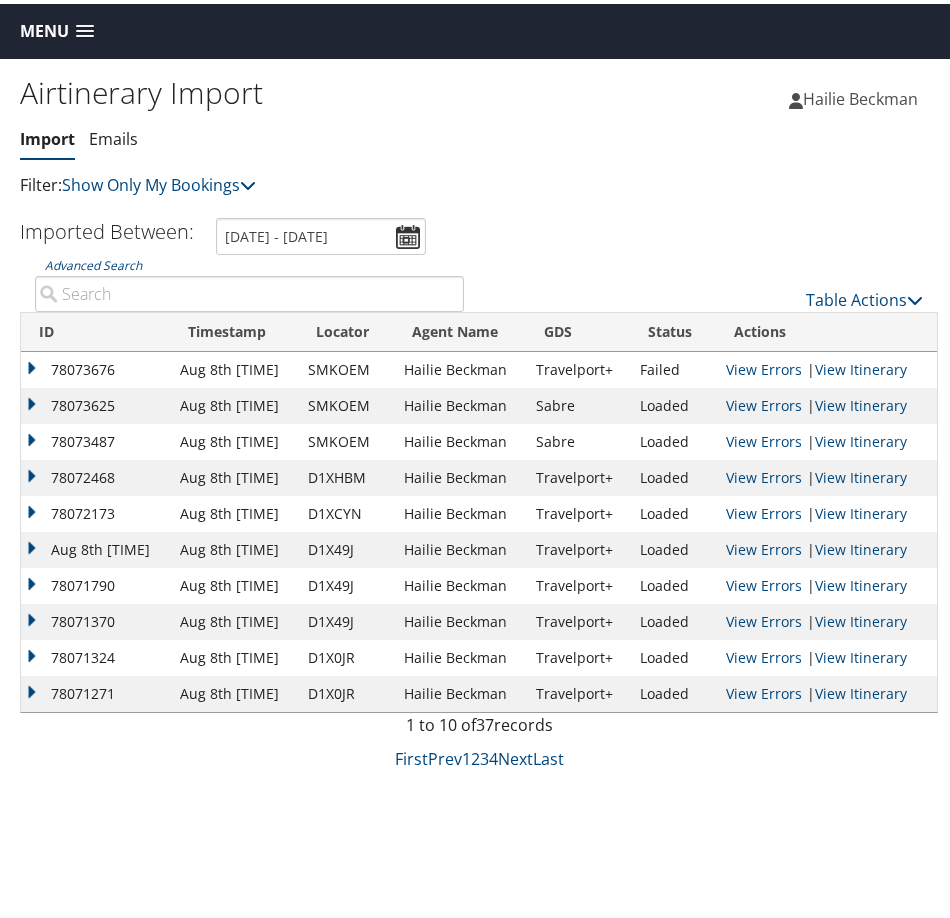 click on "Menu" at bounding box center [44, 27] 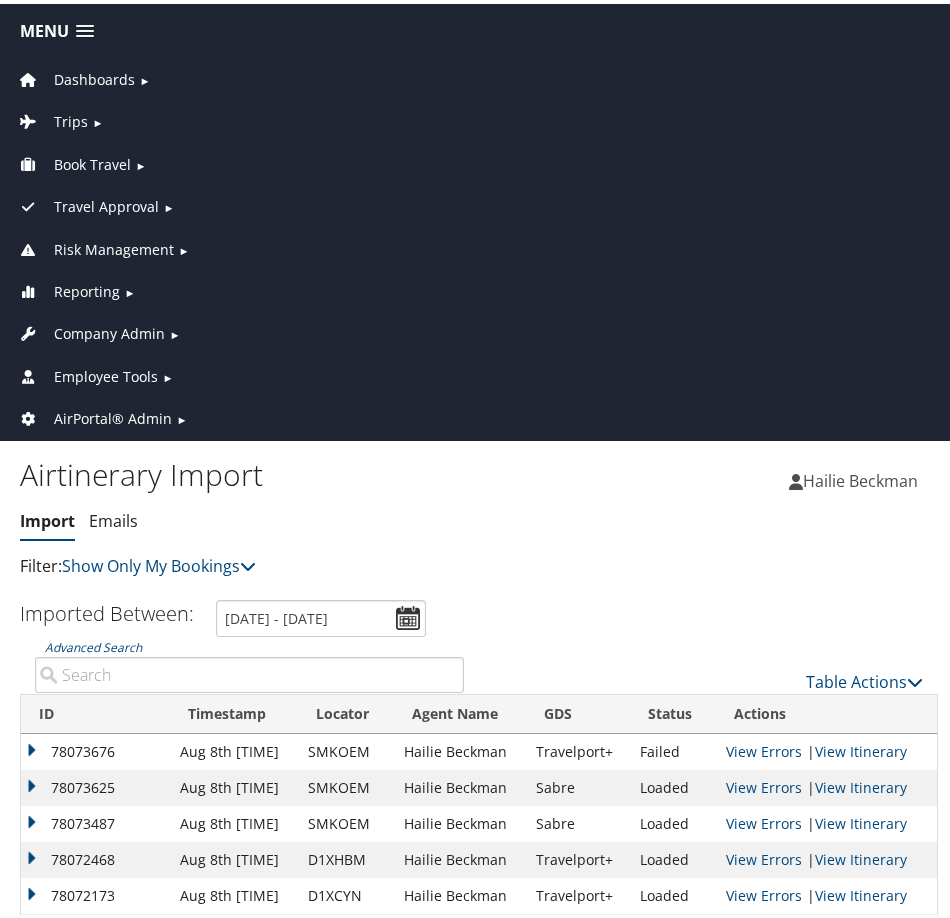 click on "Dashboards" at bounding box center (94, 76) 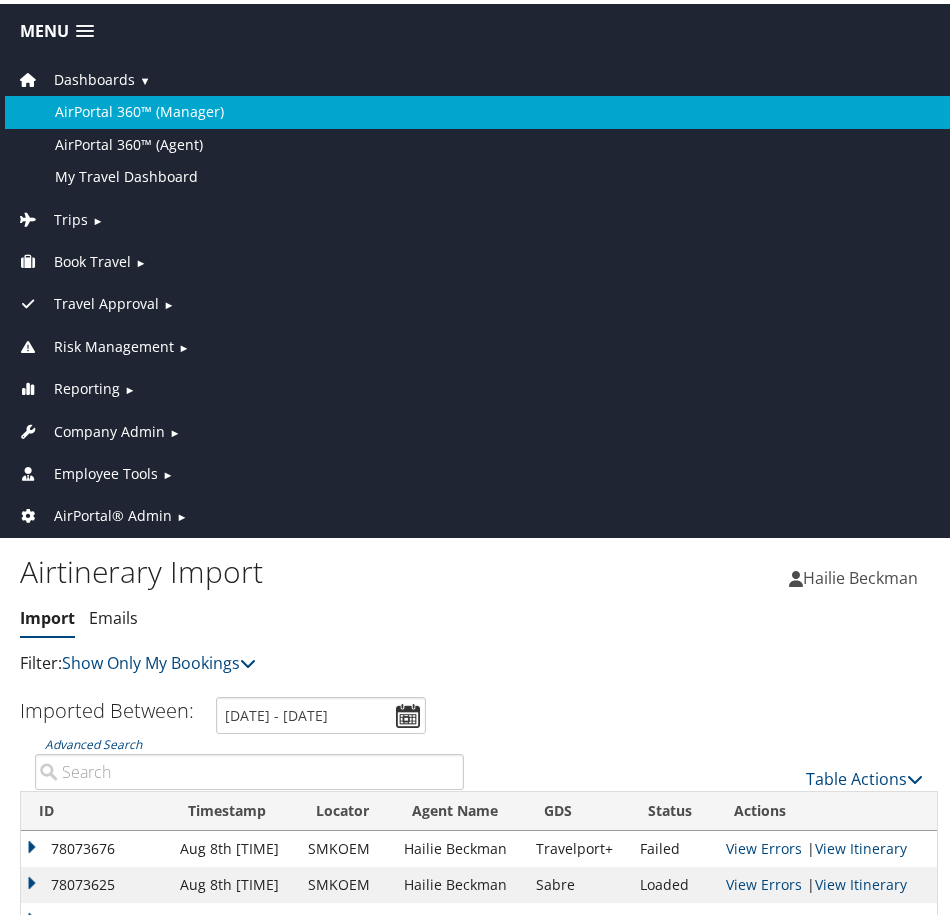 click on "AirPortal 360™ (Manager)" at bounding box center [479, 108] 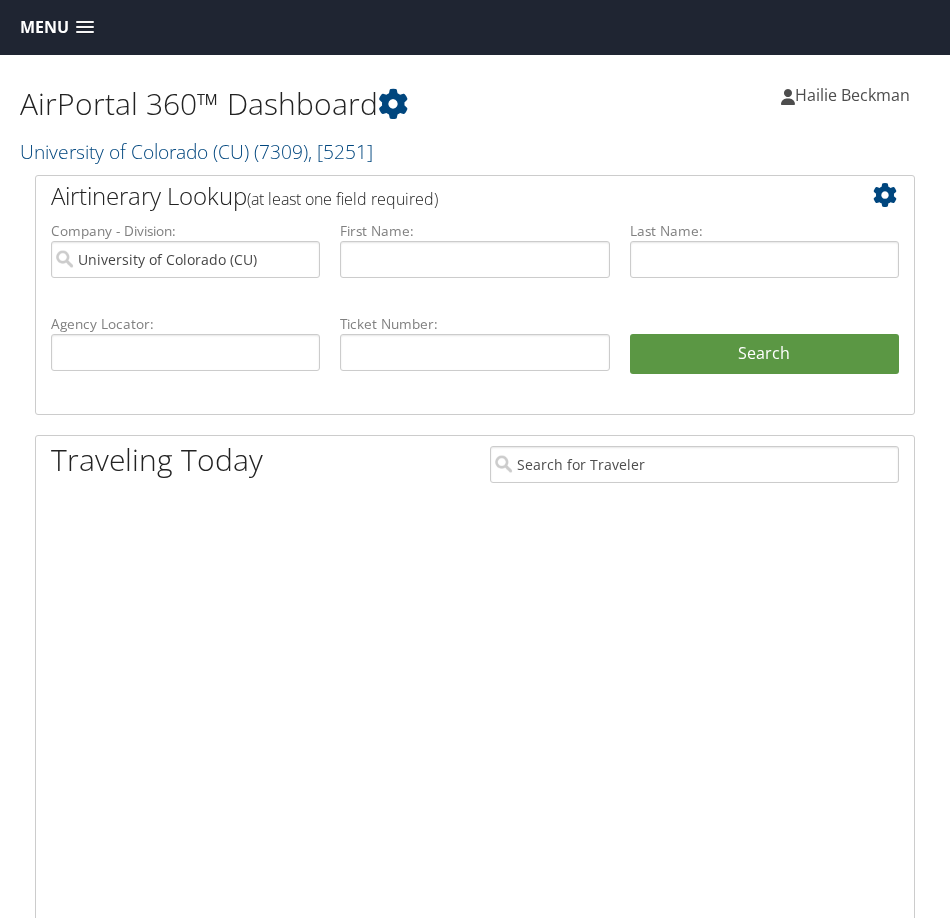 scroll, scrollTop: 0, scrollLeft: 0, axis: both 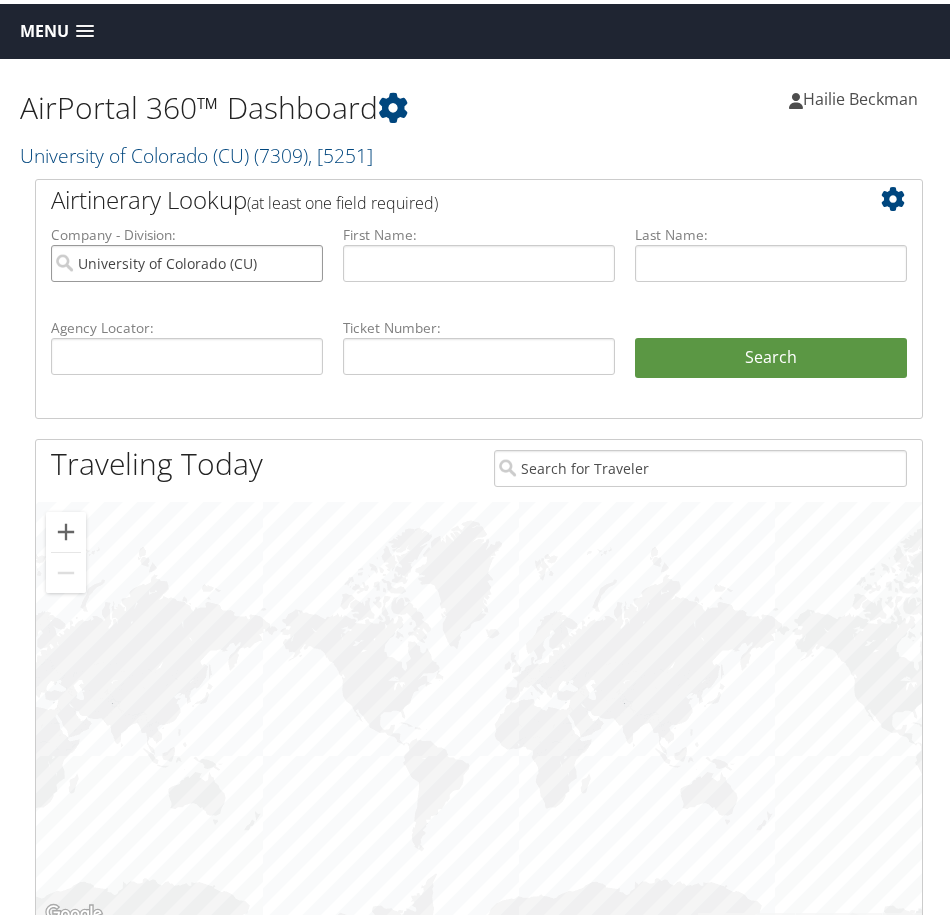 click on "University of Colorado (CU)" at bounding box center (187, 259) 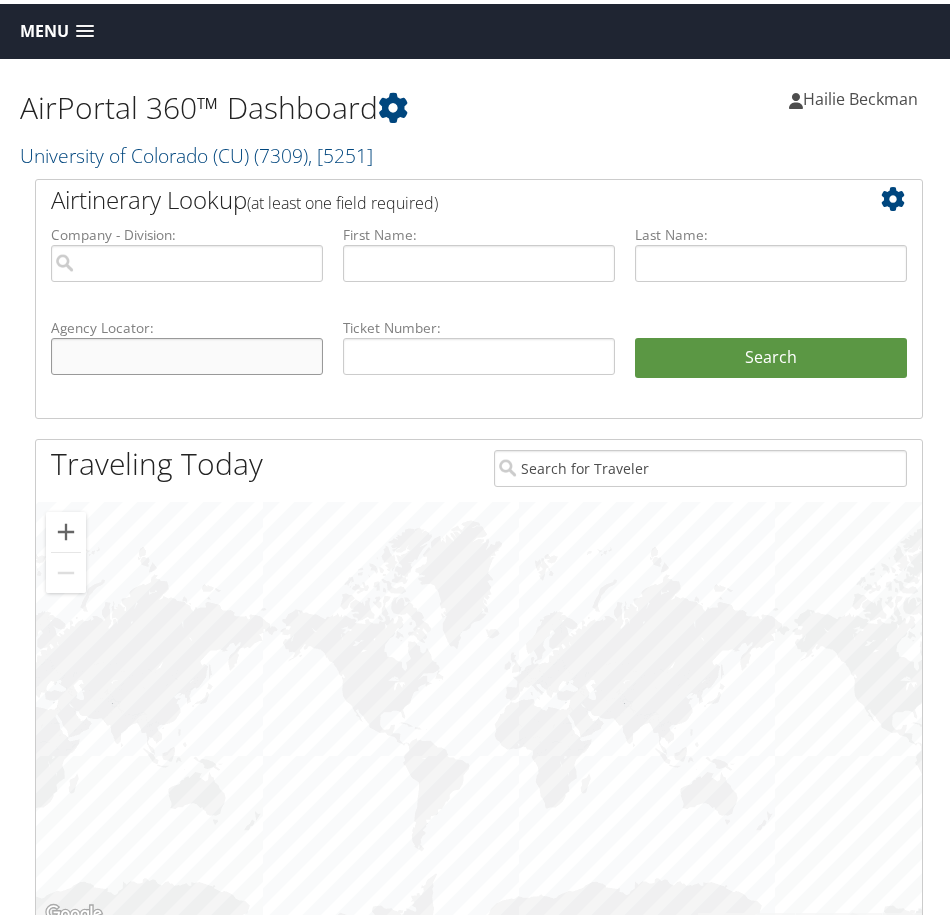 click at bounding box center (187, 352) 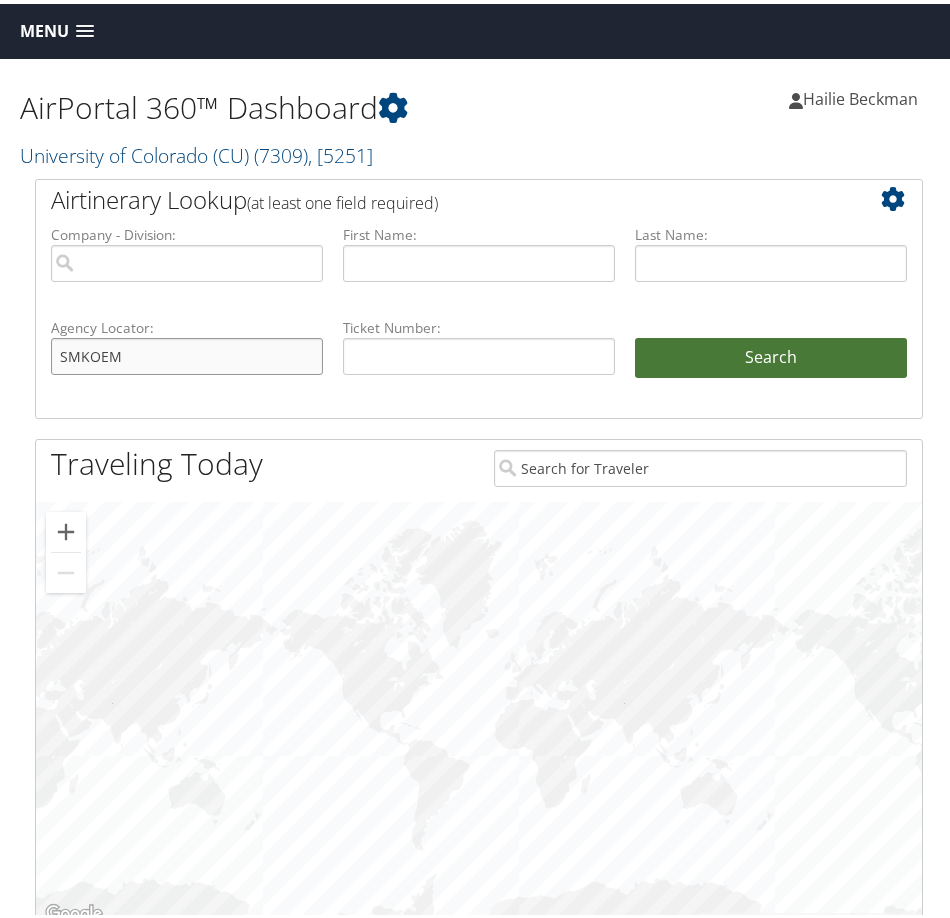 type on "SMKOEM" 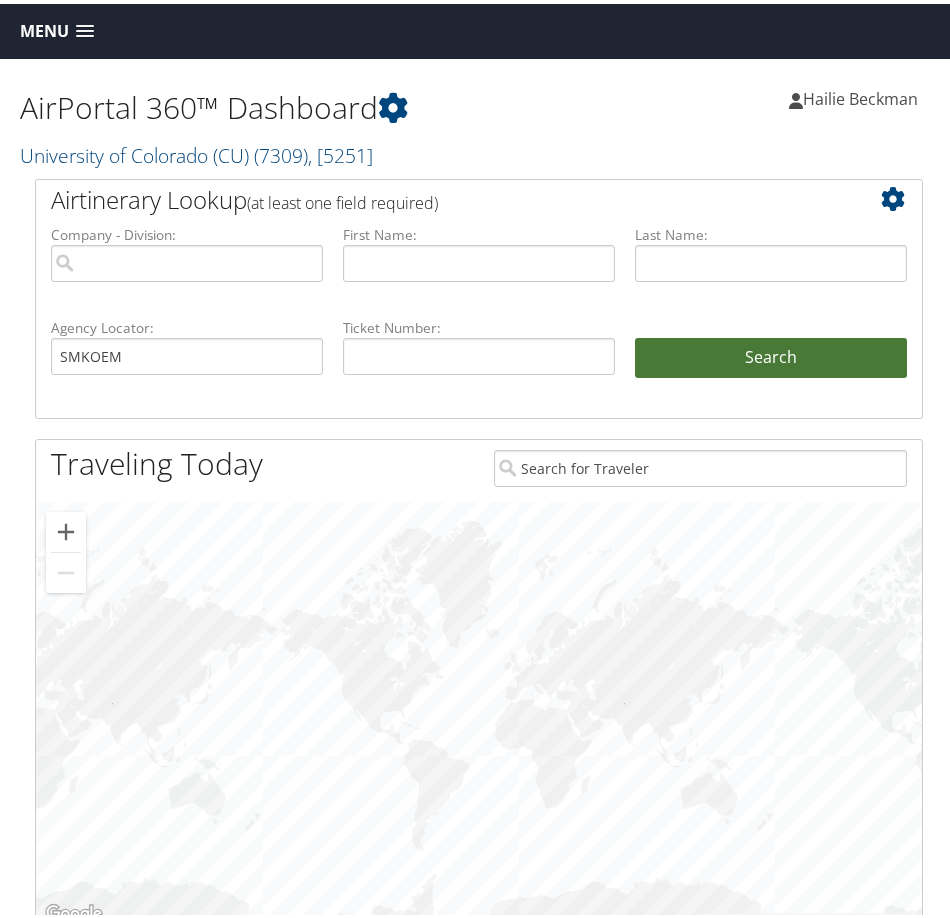 click on "Search" at bounding box center [771, 354] 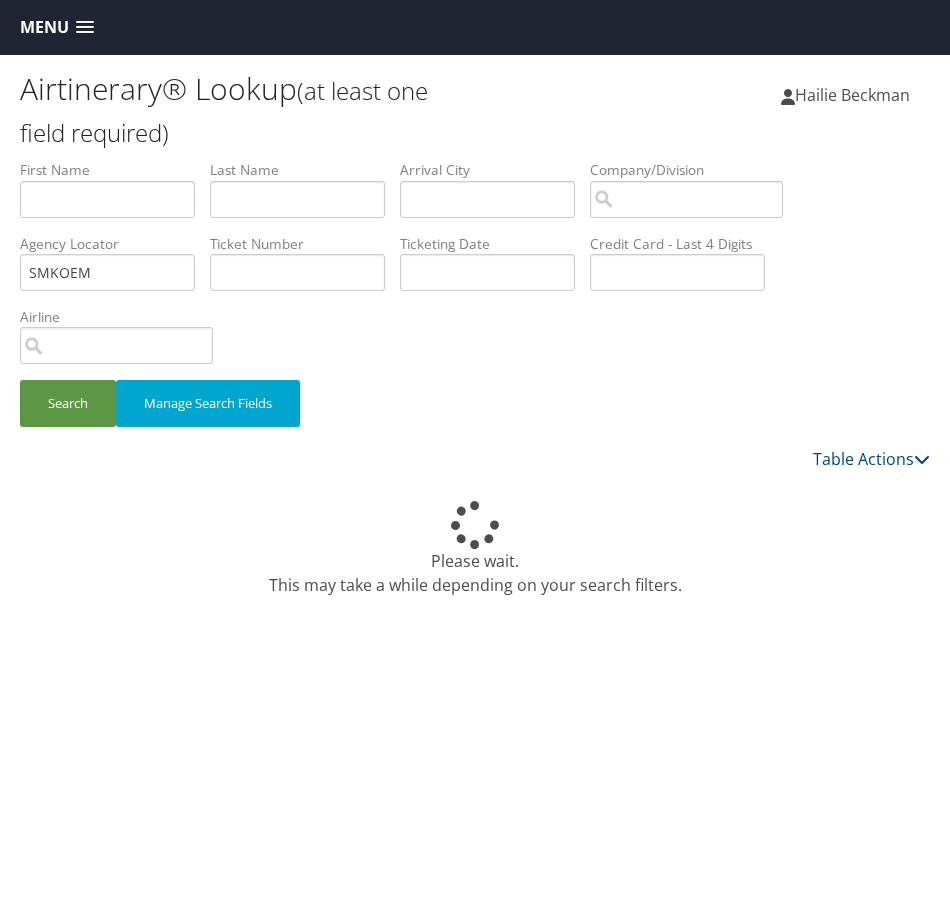 scroll, scrollTop: 0, scrollLeft: 0, axis: both 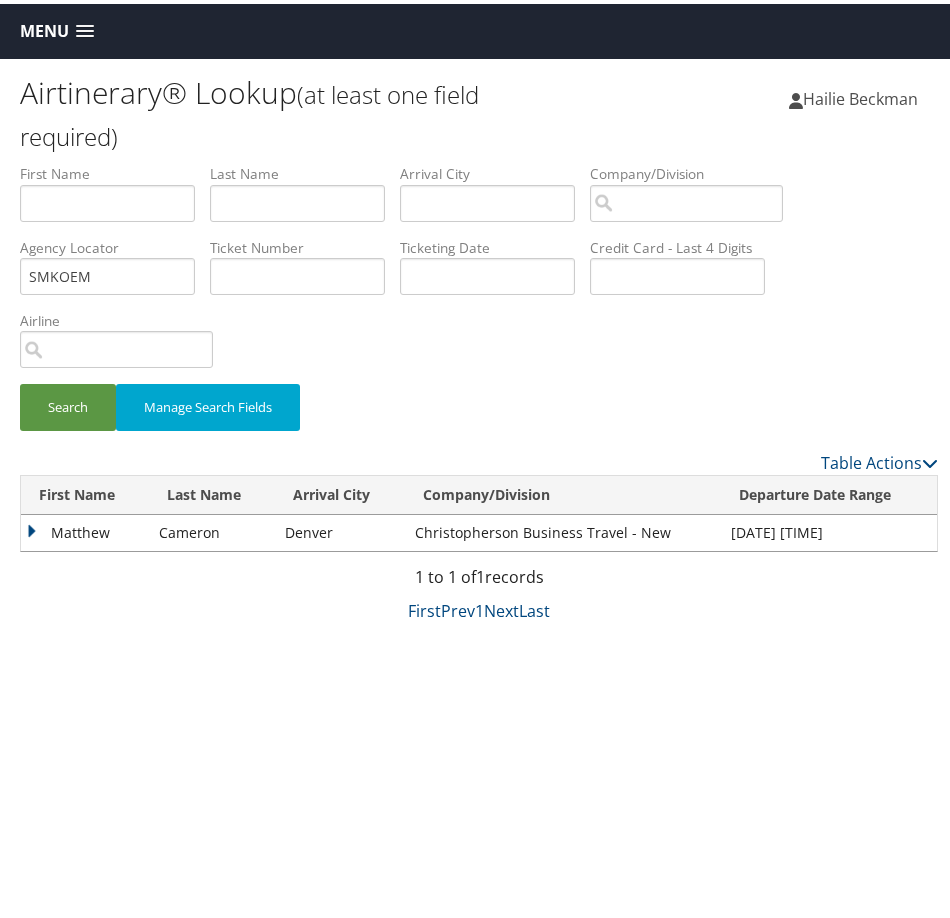 click on "Matthew" at bounding box center (85, 529) 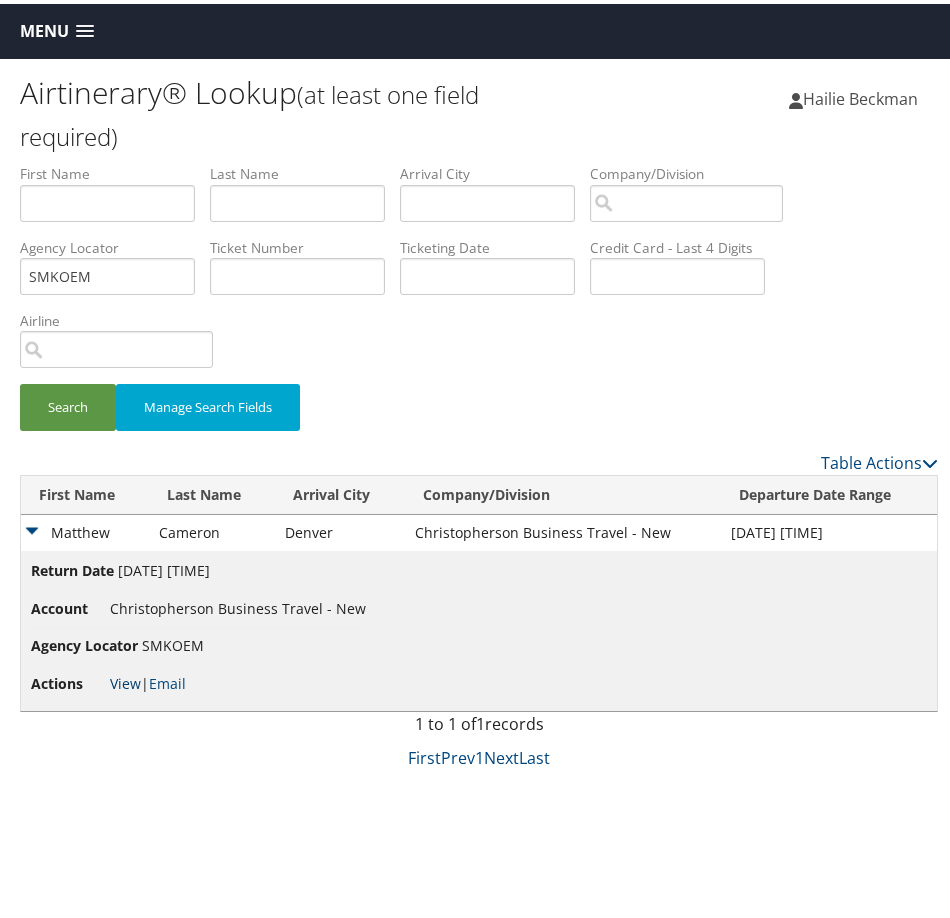 click on "View" at bounding box center [125, 679] 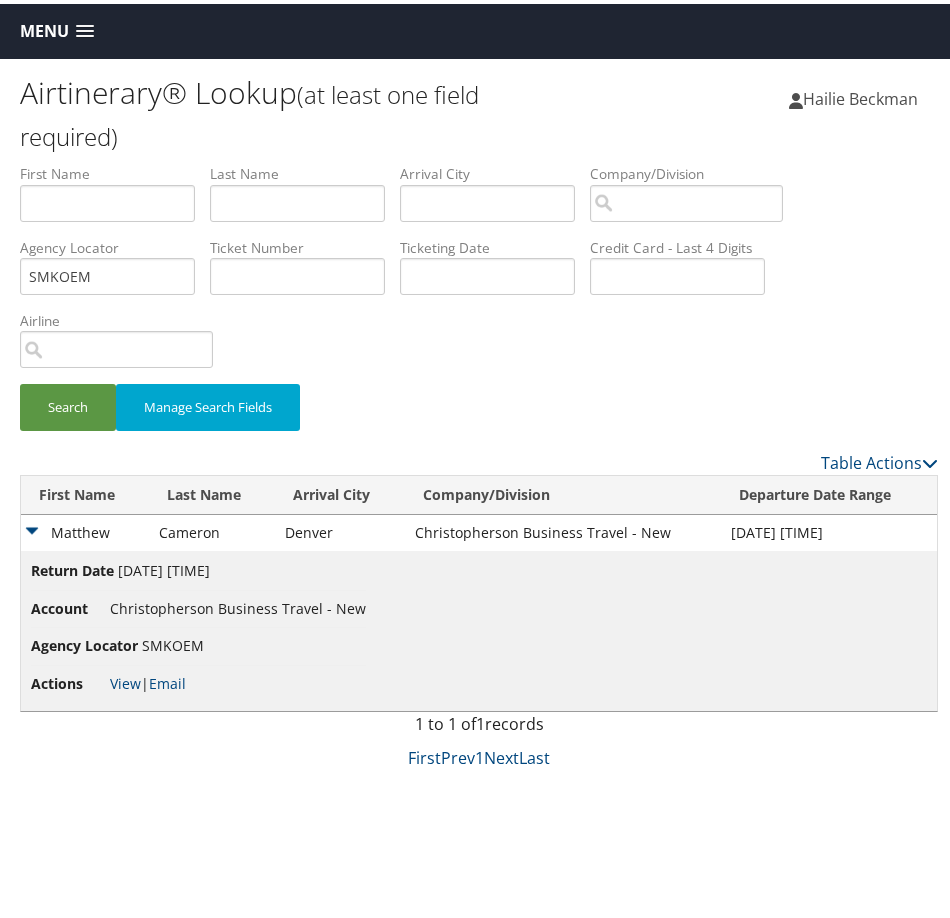 click on "Menu" at bounding box center (44, 27) 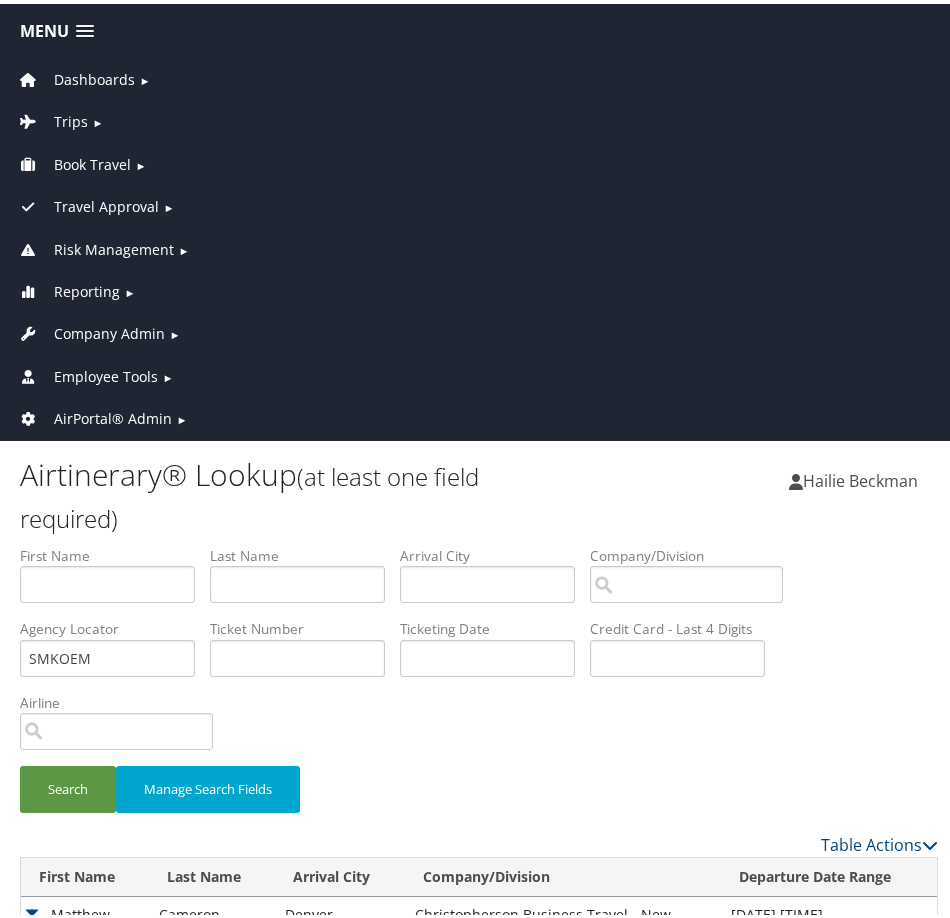 click on "AirPortal® Admin ►" at bounding box center [479, 410] 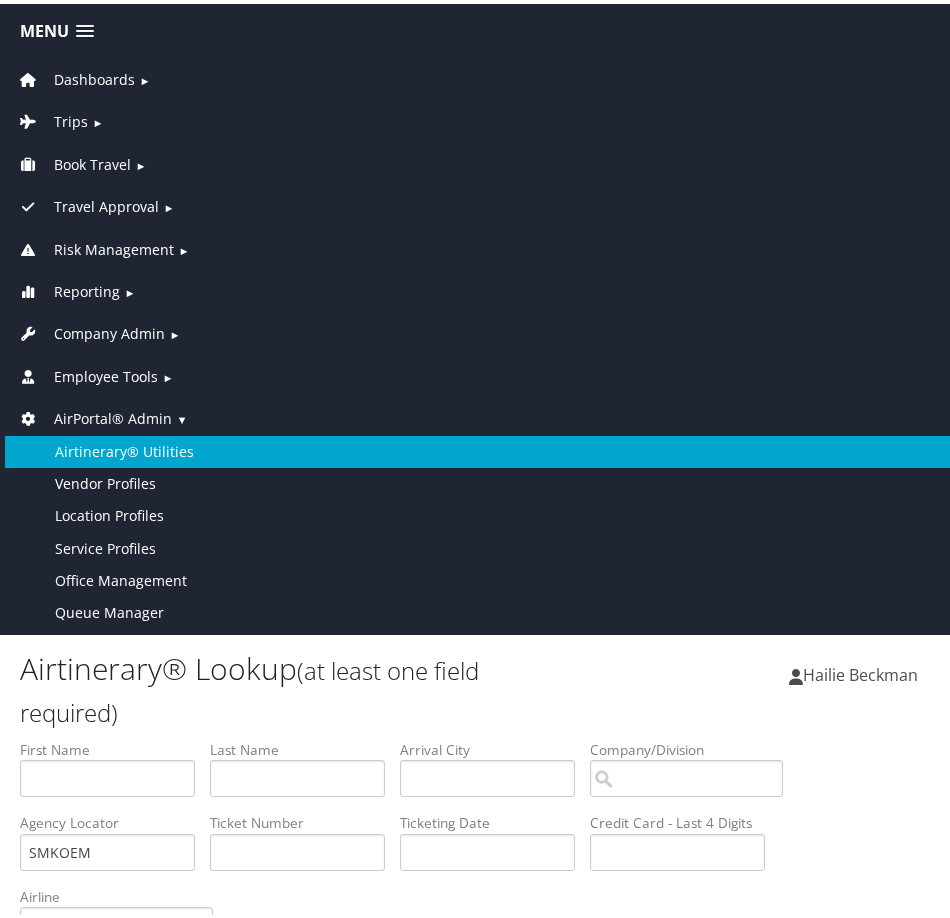 click on "Airtinerary® Utilities" at bounding box center [479, 448] 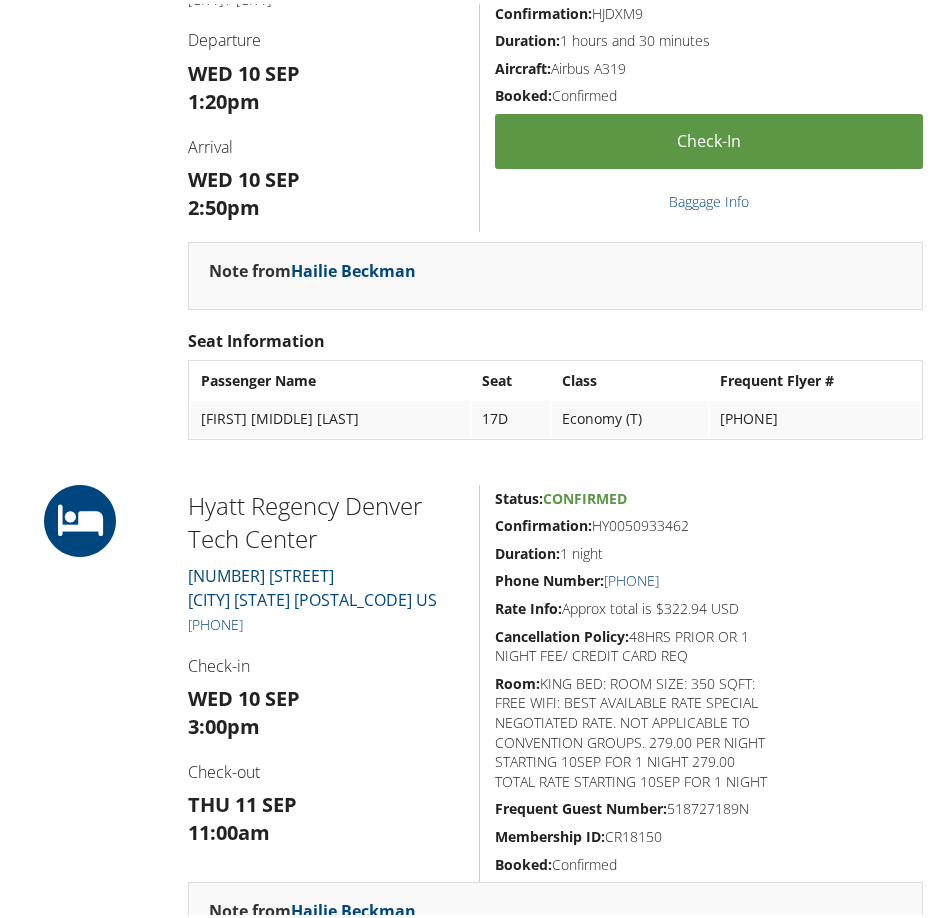 scroll, scrollTop: 600, scrollLeft: 0, axis: vertical 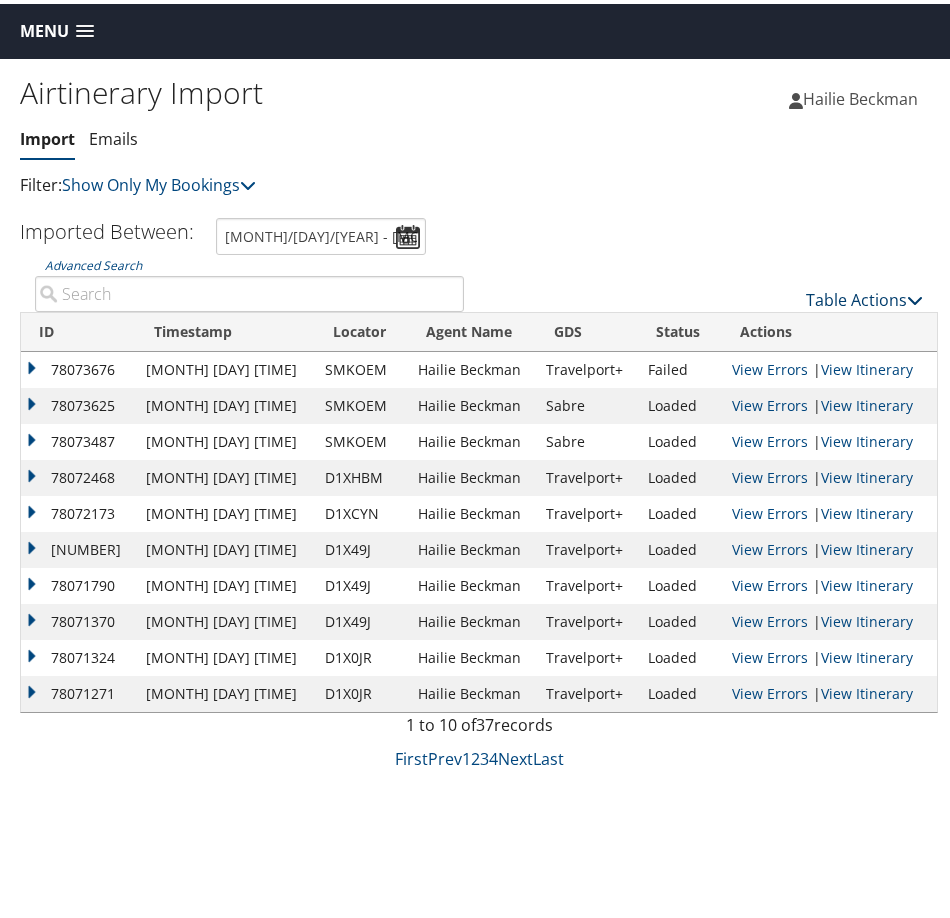 click on "Table Actions" at bounding box center [864, 296] 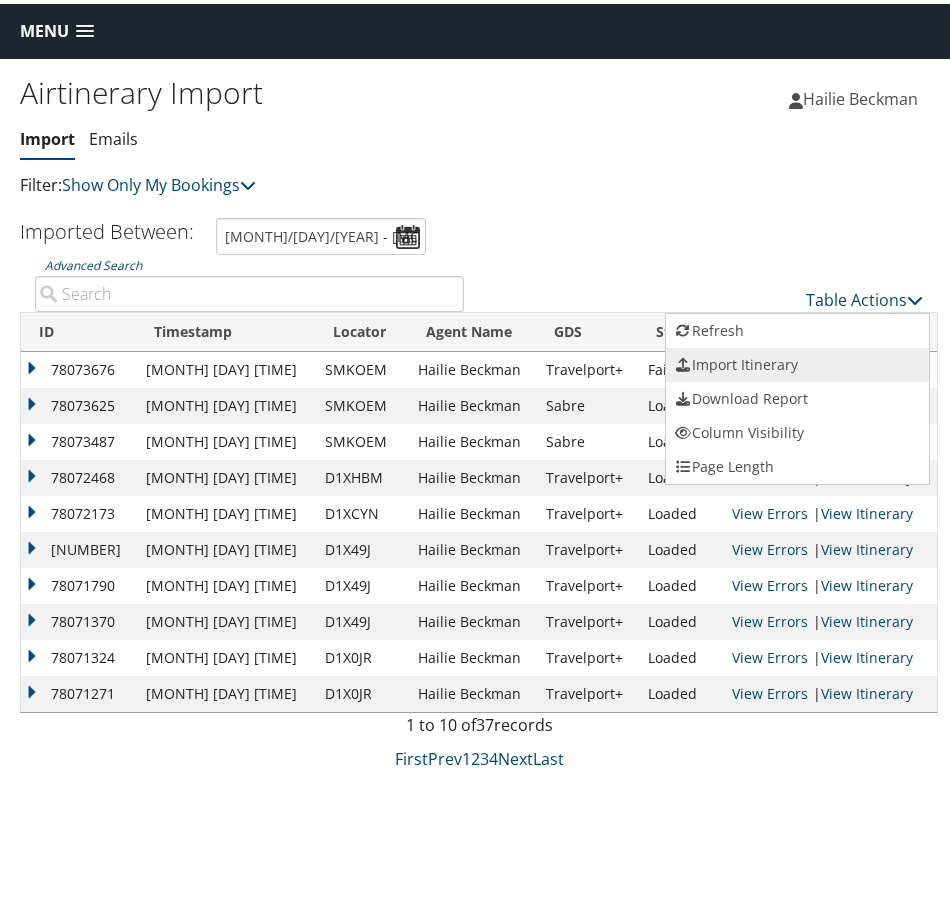 click on "Import Itinerary" at bounding box center (797, 361) 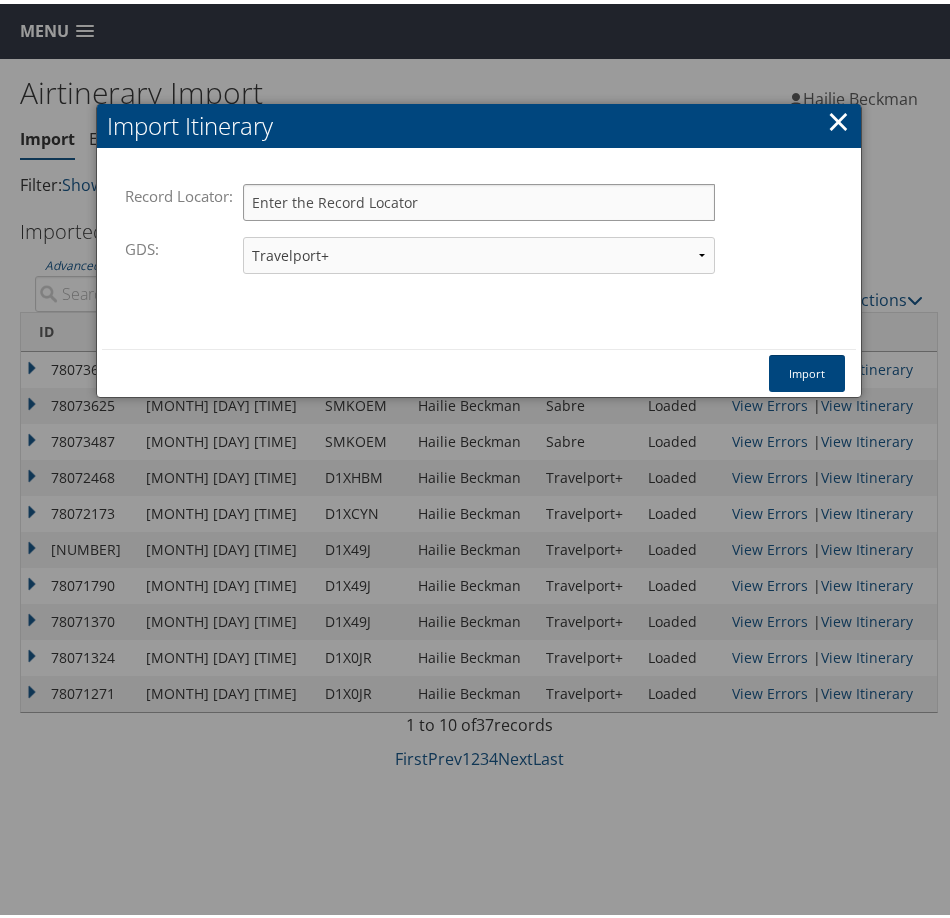 click on "Record Locator:" at bounding box center (479, 198) 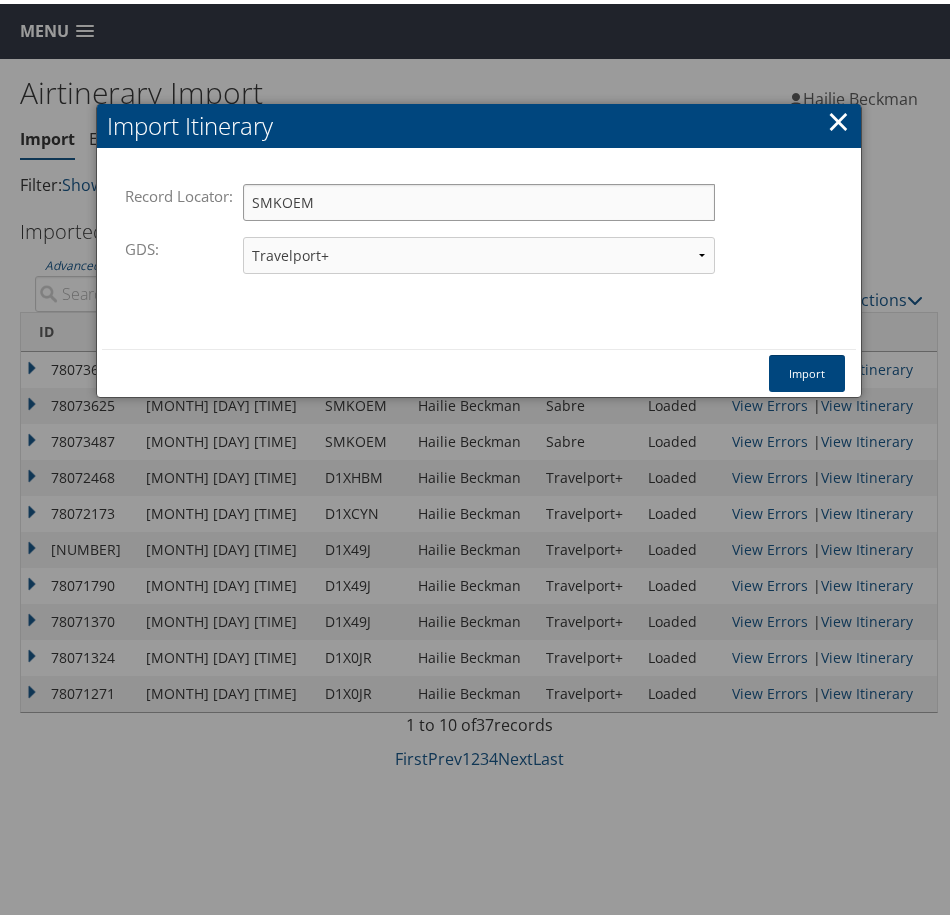 type on "SMKOEM" 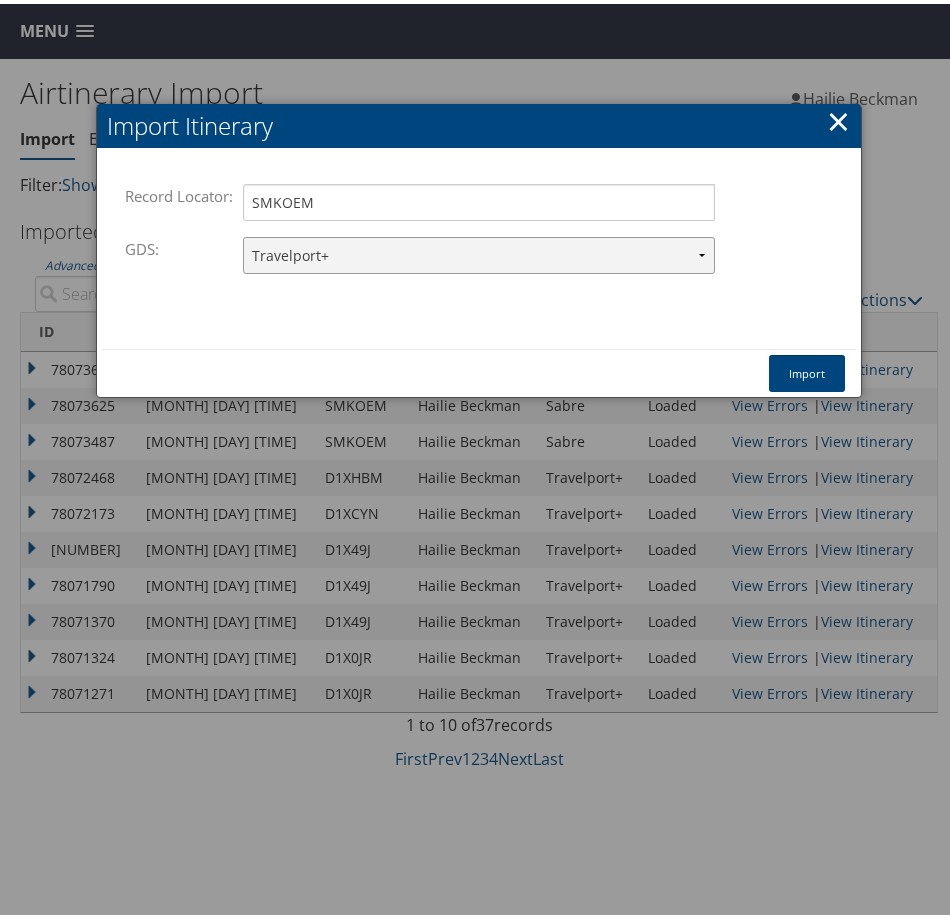 click on "Travelport+
Worldspan
Apollo
Sabre
Amadeus" at bounding box center (479, 251) 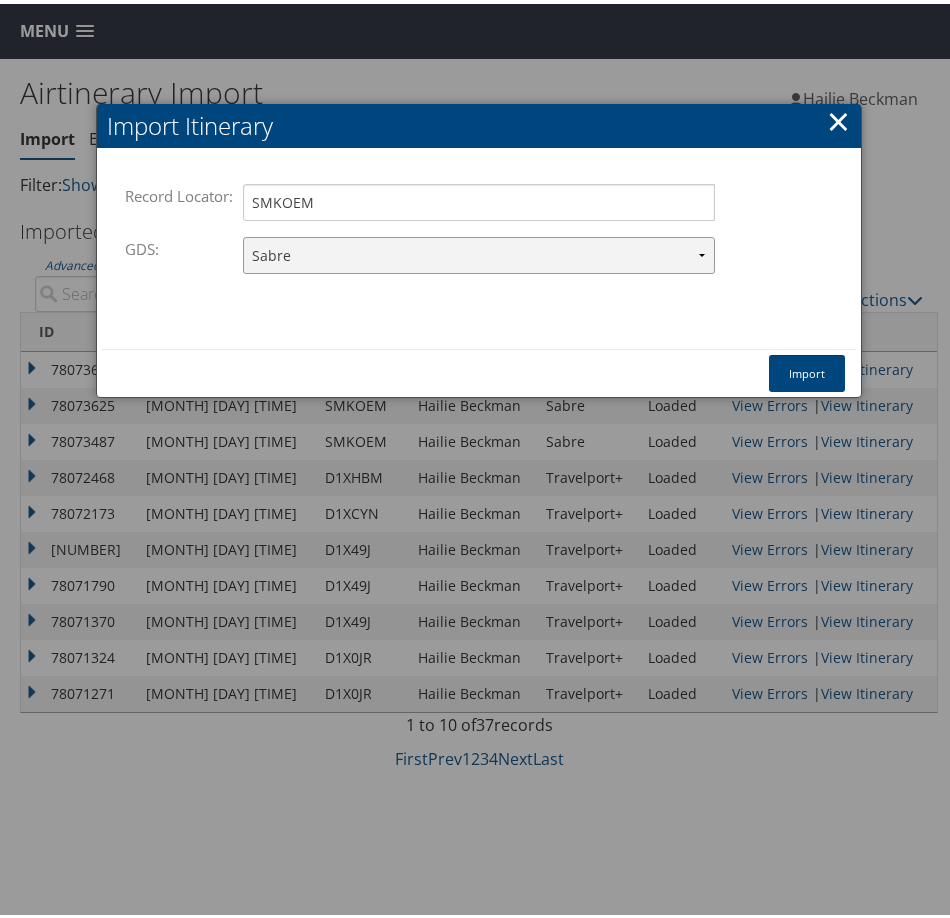 click on "Travelport+
Worldspan
Apollo
Sabre
Amadeus" at bounding box center (479, 251) 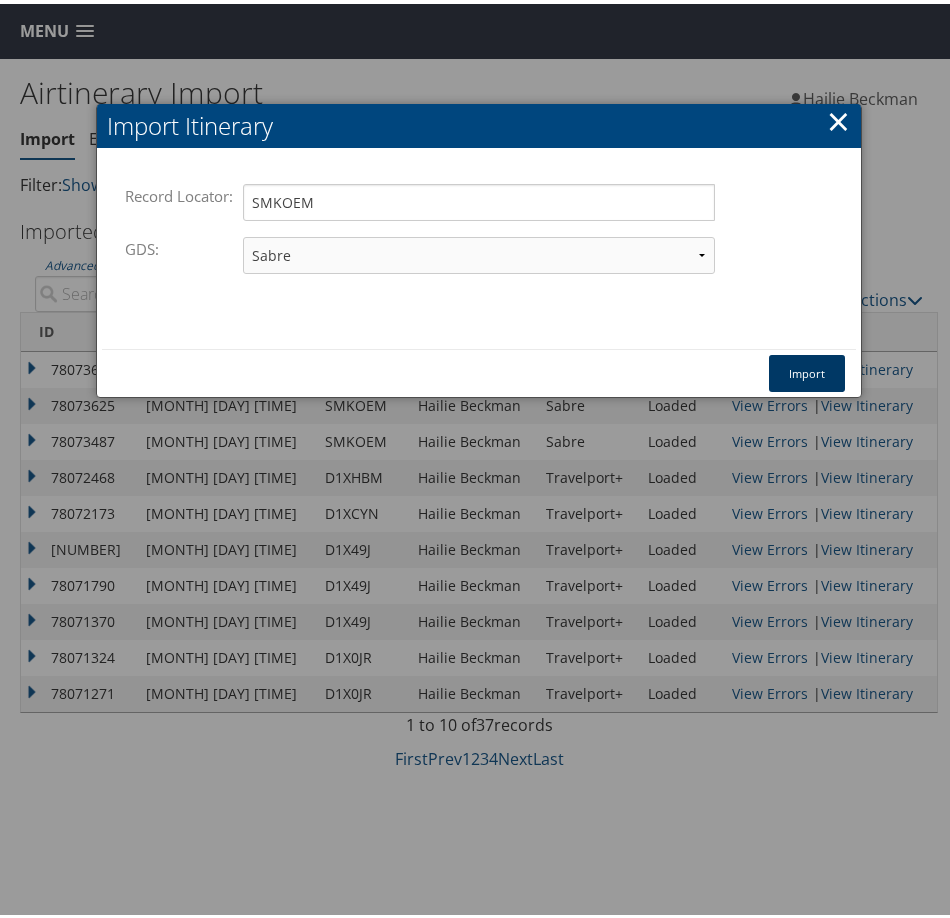 click on "Import" at bounding box center (807, 369) 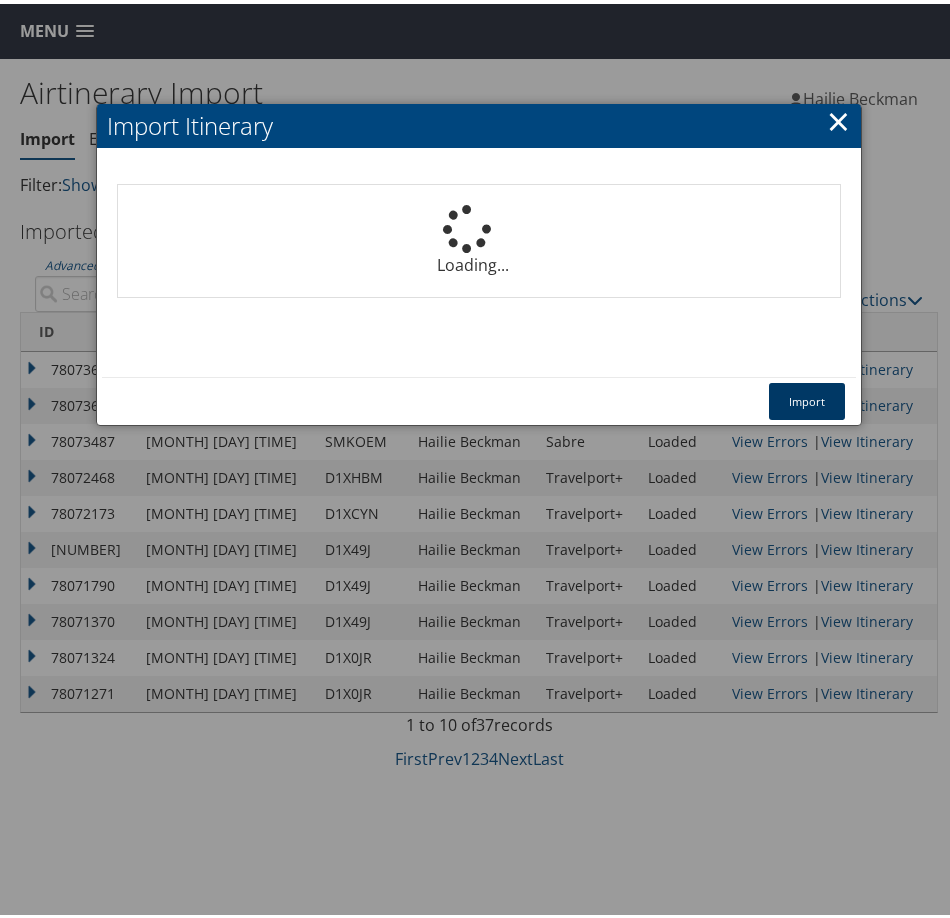 type 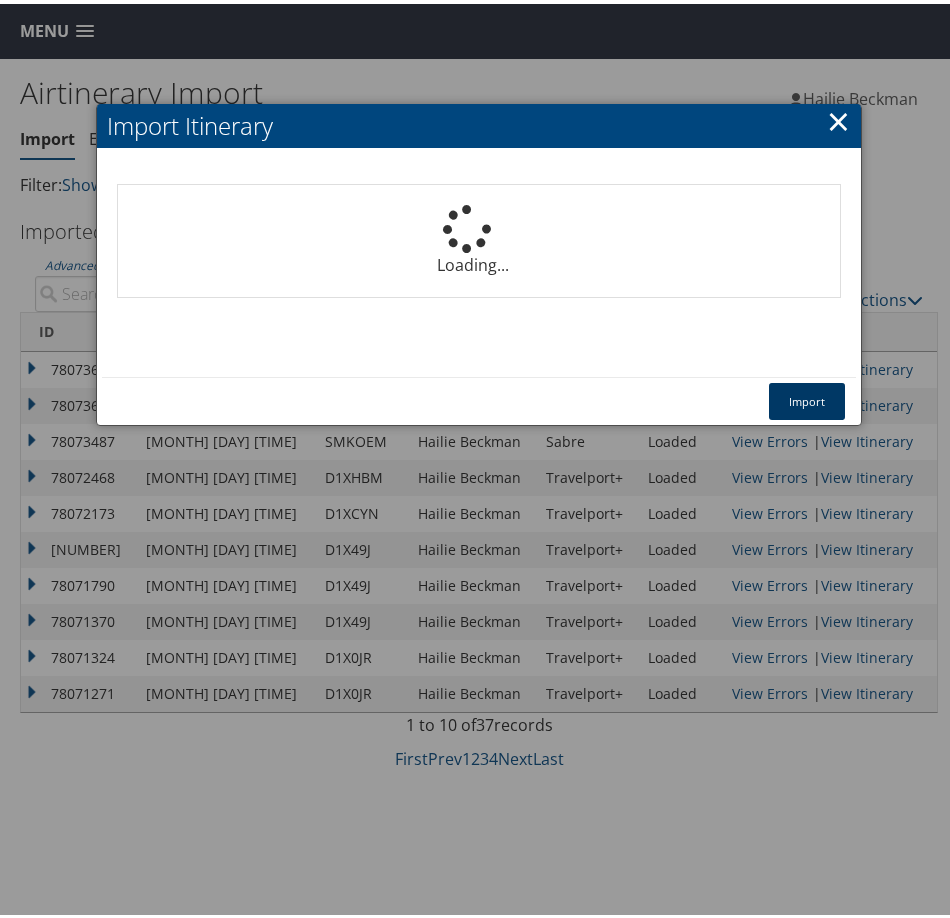 select on "1P" 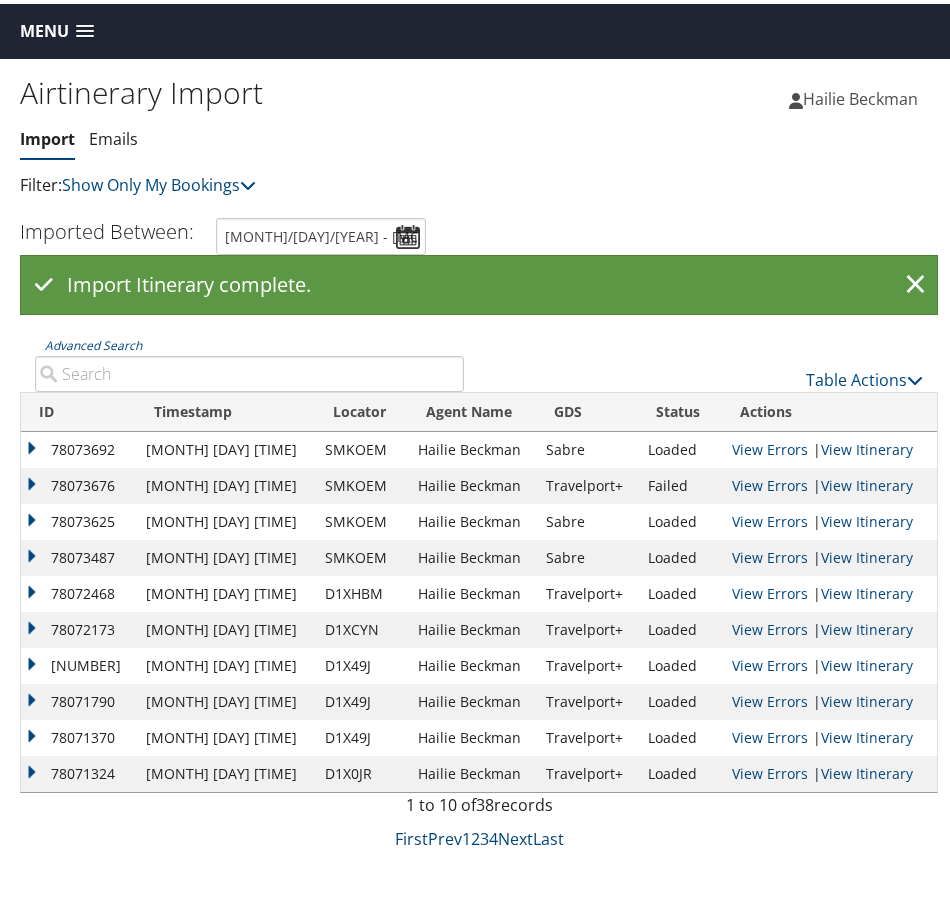 click on "Menu" at bounding box center [44, 27] 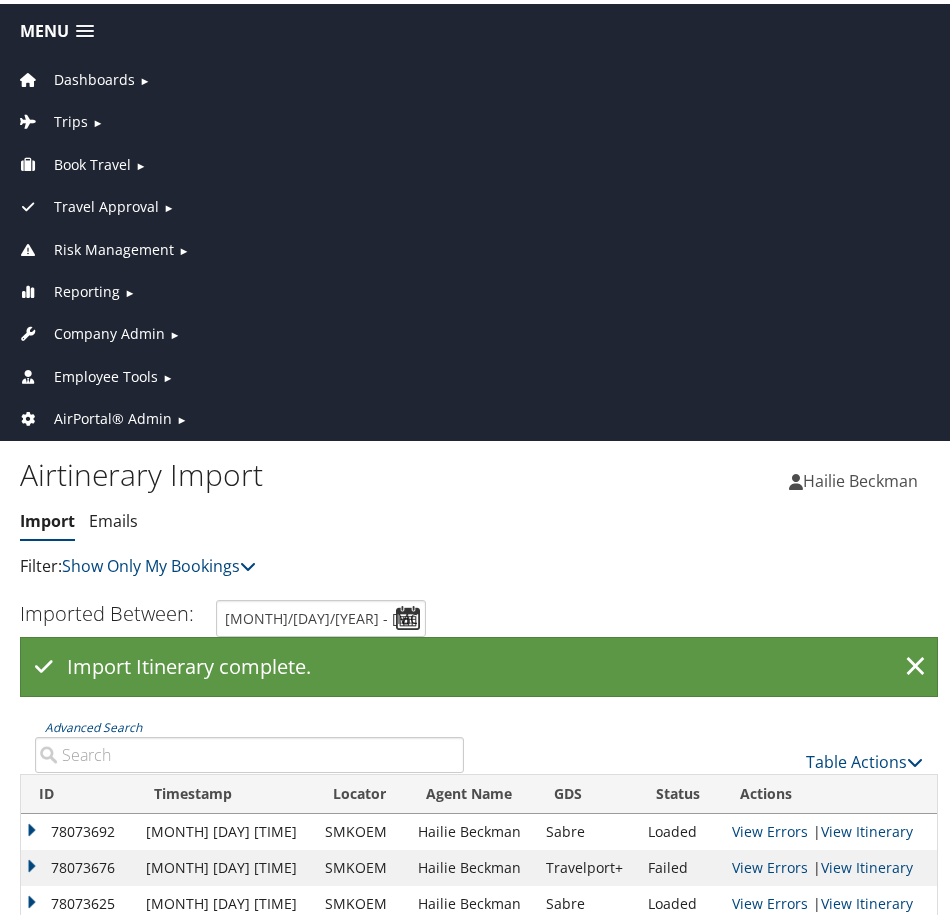click on "Dashboards" at bounding box center [94, 76] 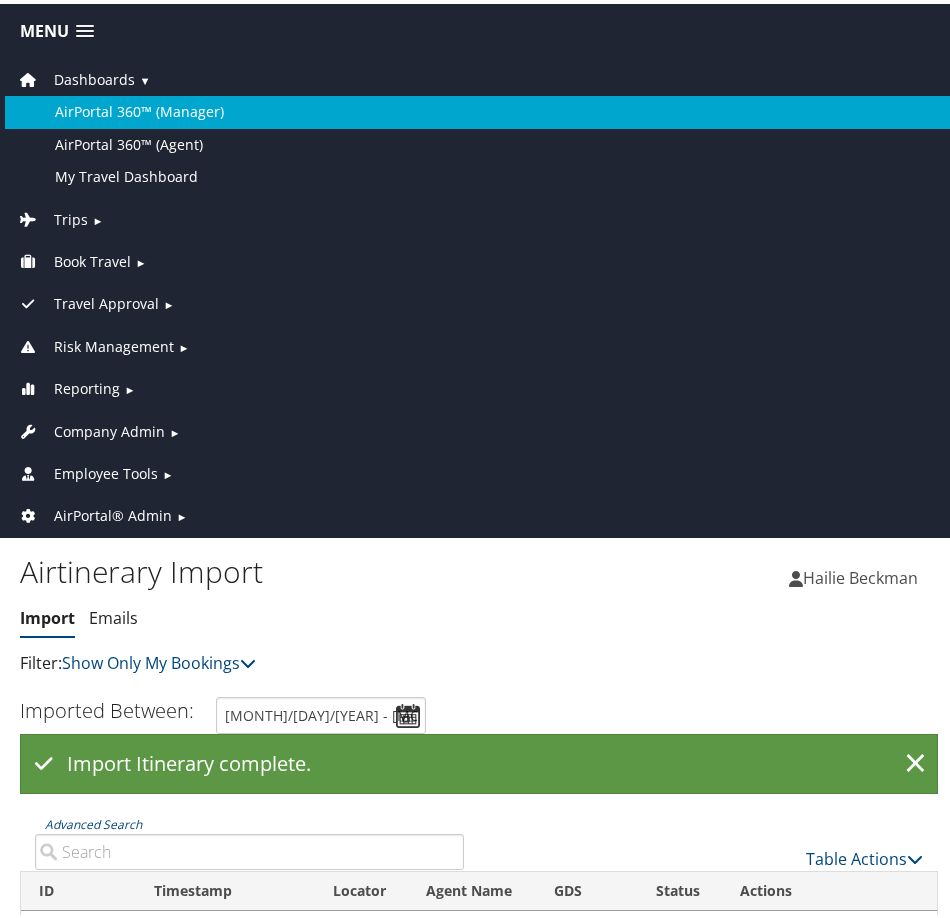click on "AirPortal 360™ (Manager)" at bounding box center [479, 108] 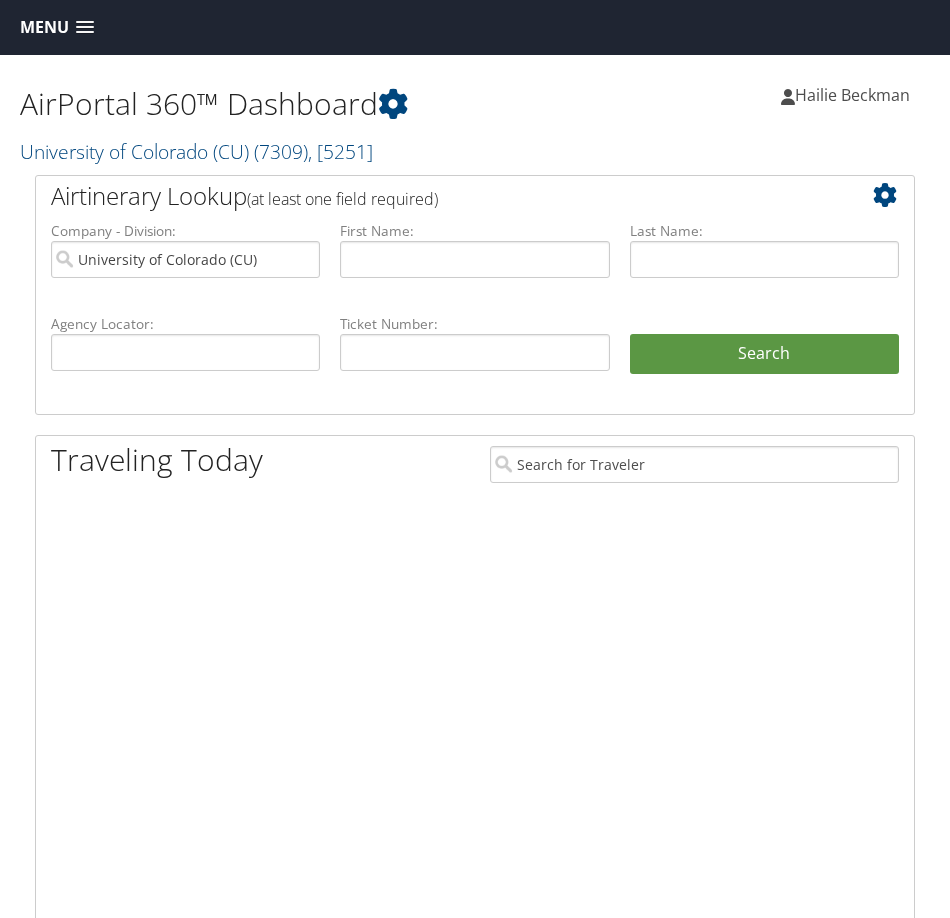 scroll, scrollTop: 0, scrollLeft: 0, axis: both 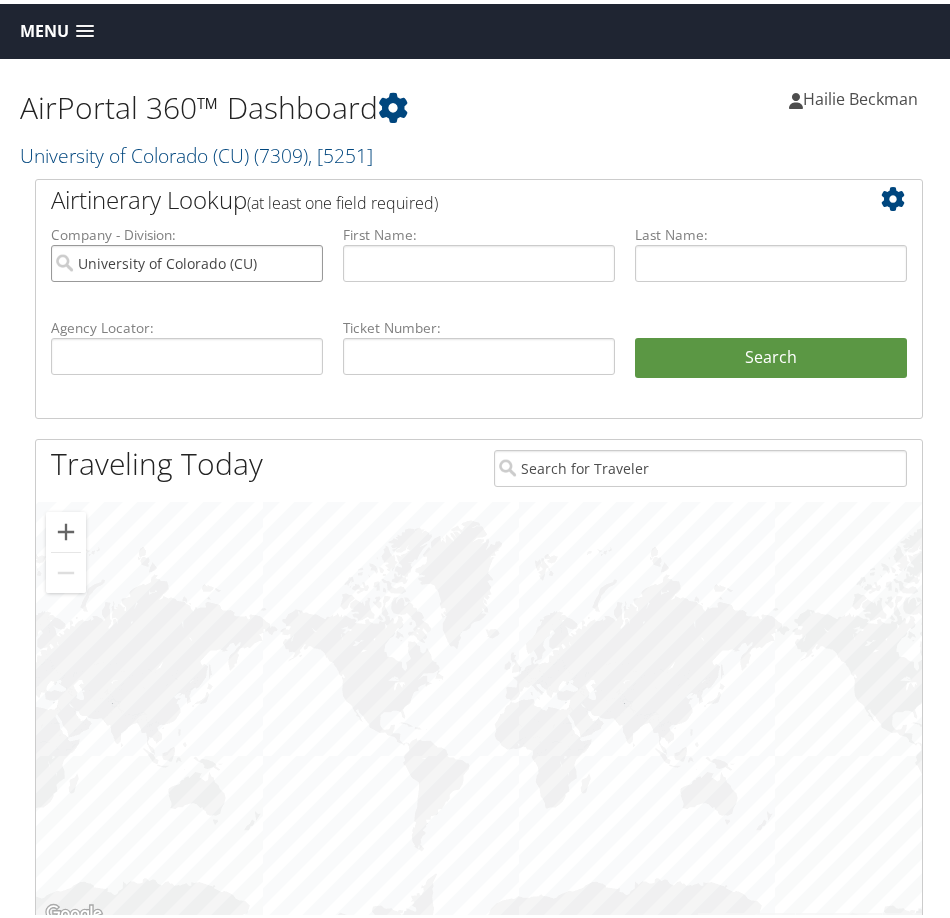 click on "University of Colorado (CU)" at bounding box center (187, 259) 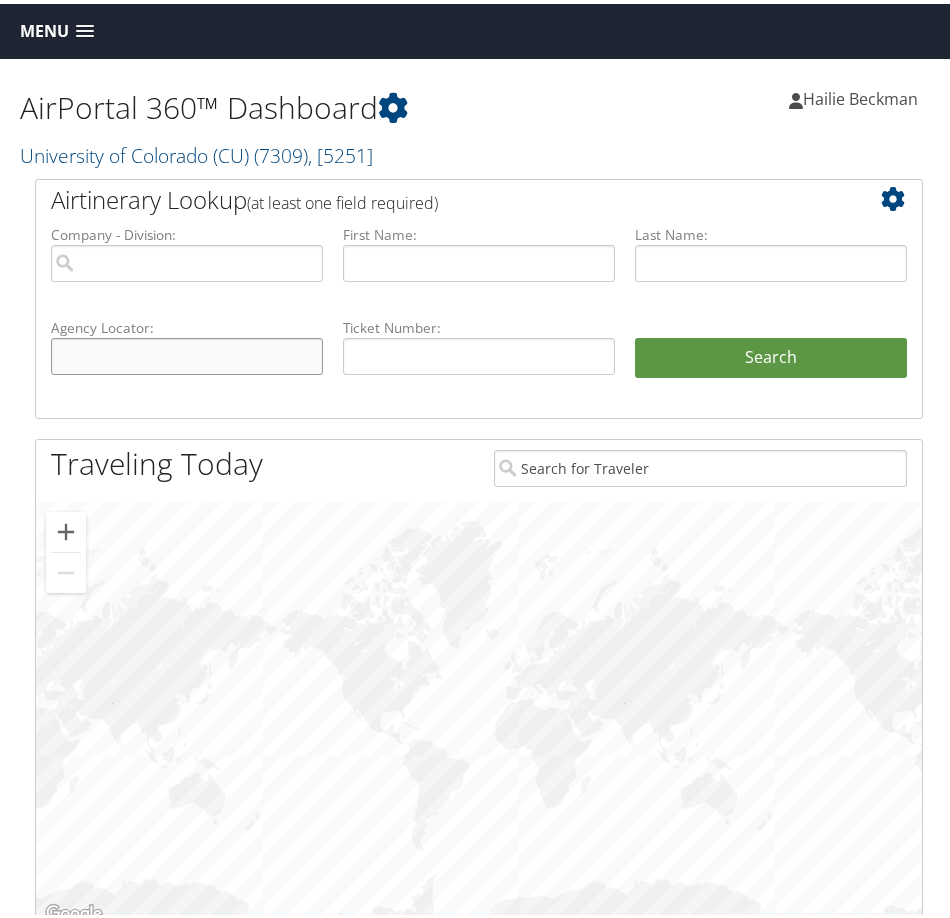 click at bounding box center (187, 352) 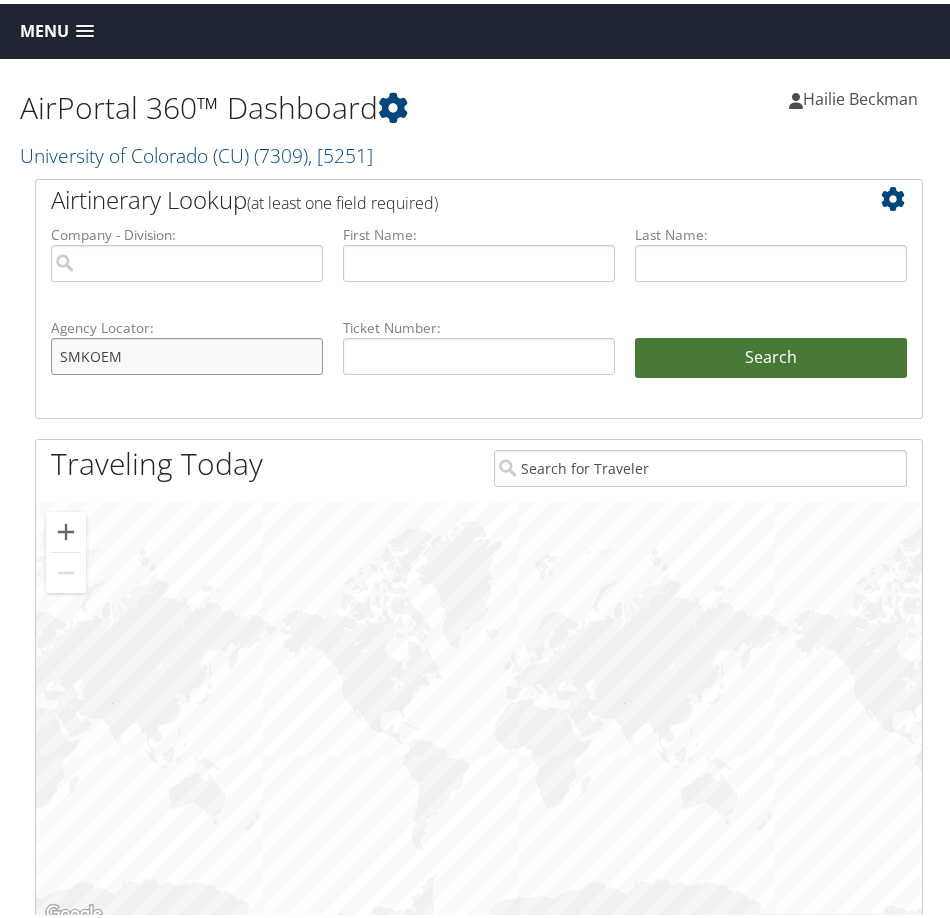 type on "SMKOEM" 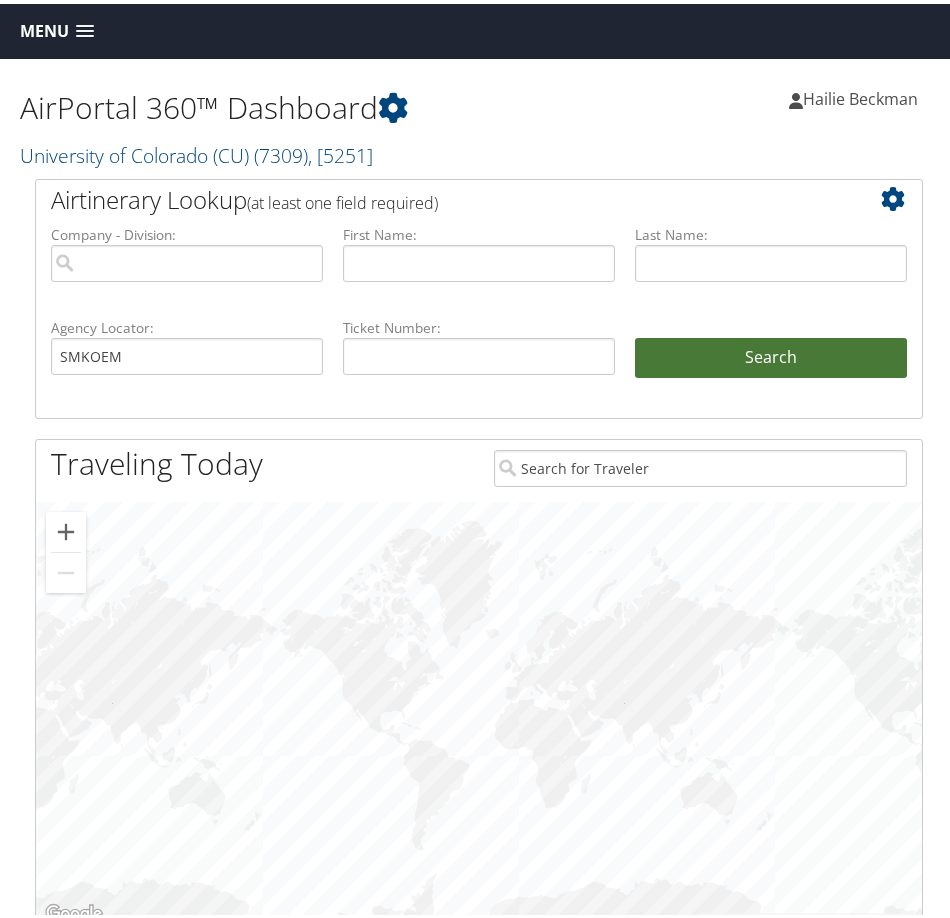 click on "Search" at bounding box center [771, 354] 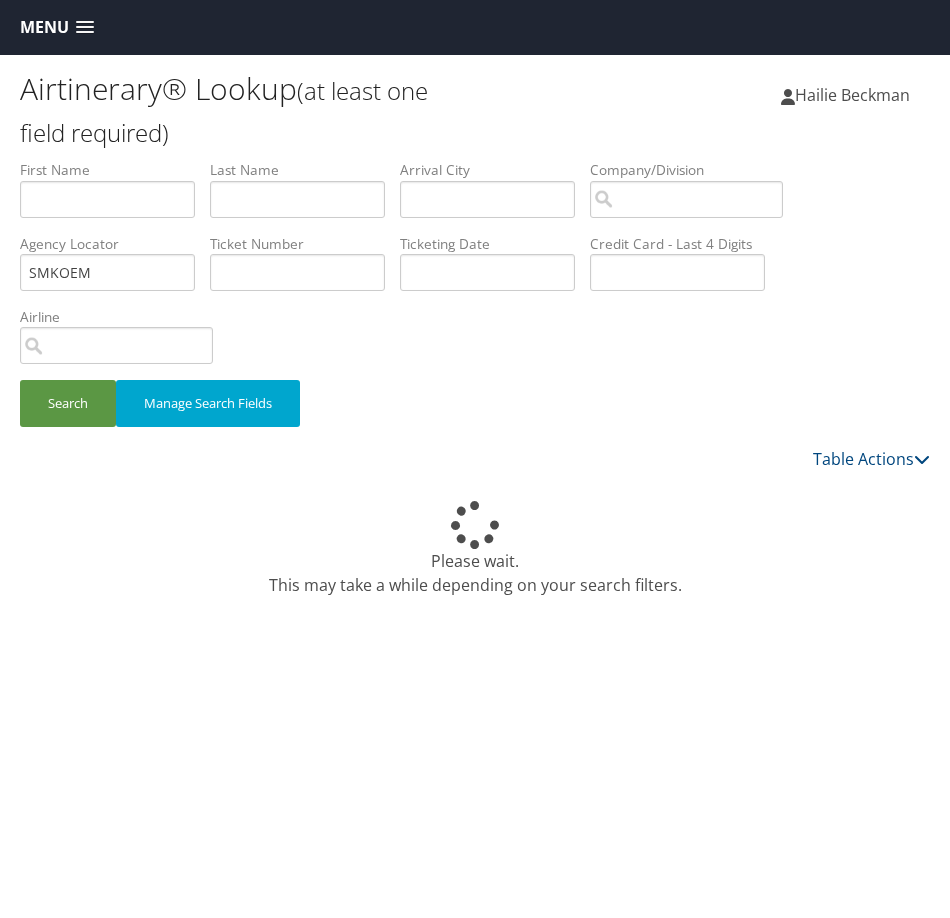 scroll, scrollTop: 0, scrollLeft: 0, axis: both 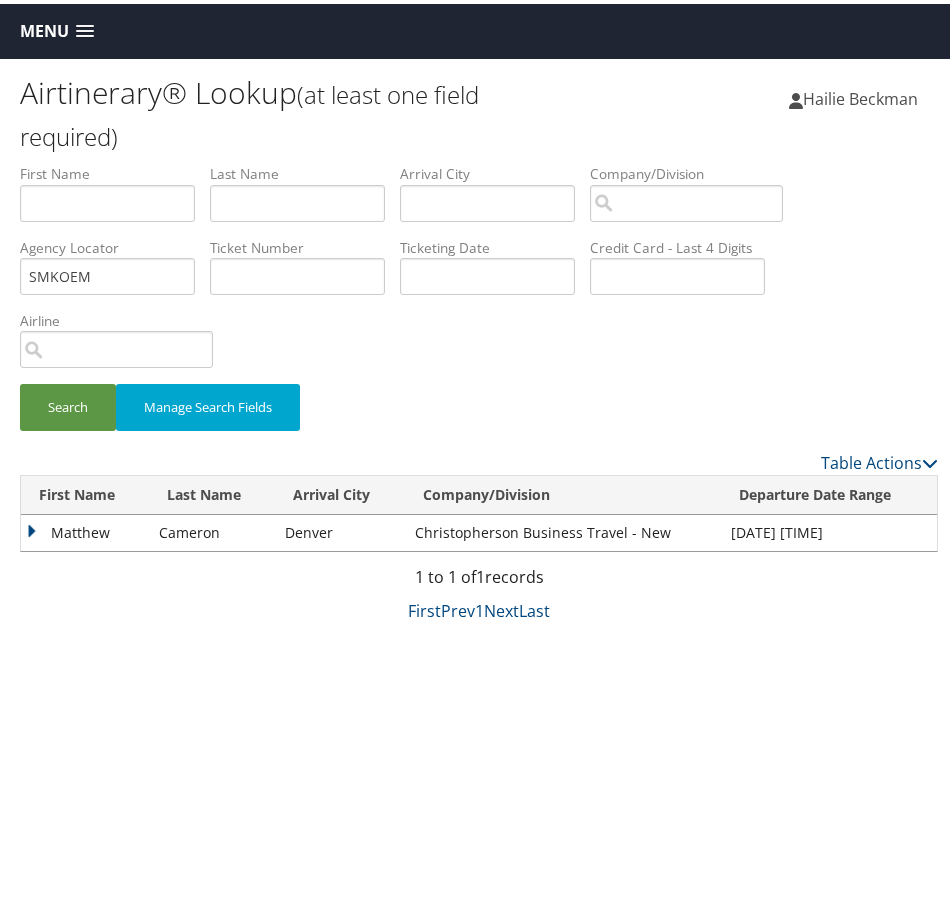 click on "Matthew" at bounding box center (85, 529) 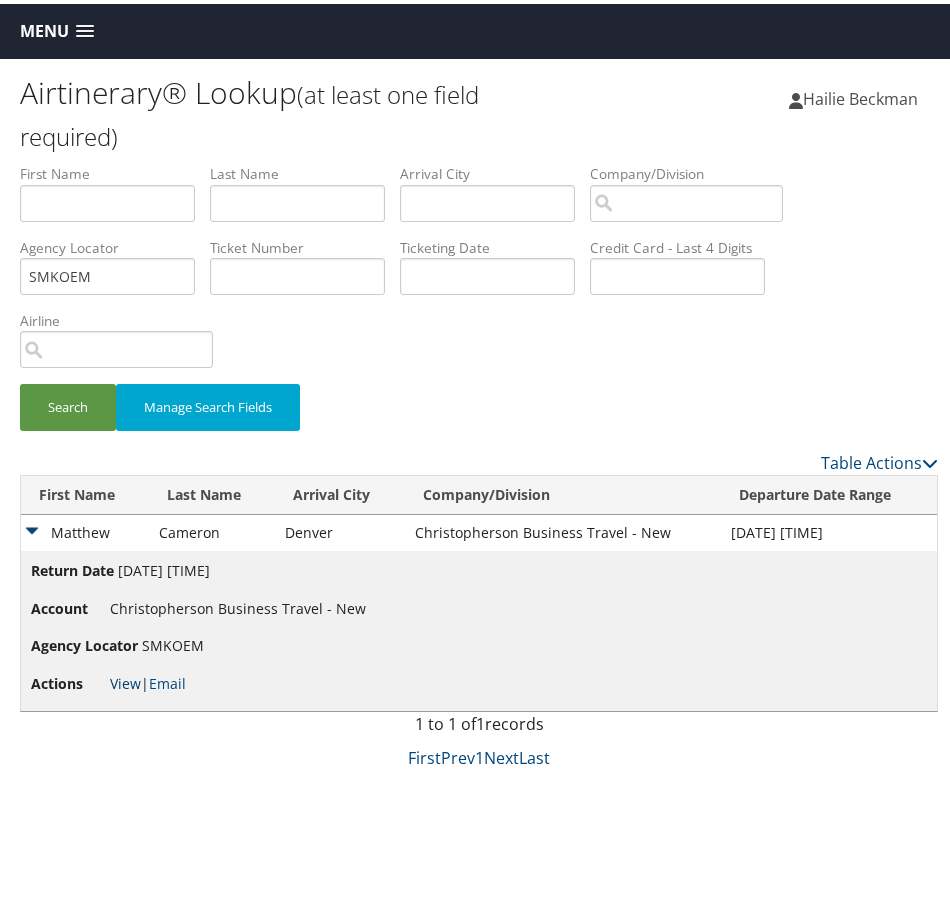 click on "View" at bounding box center [125, 679] 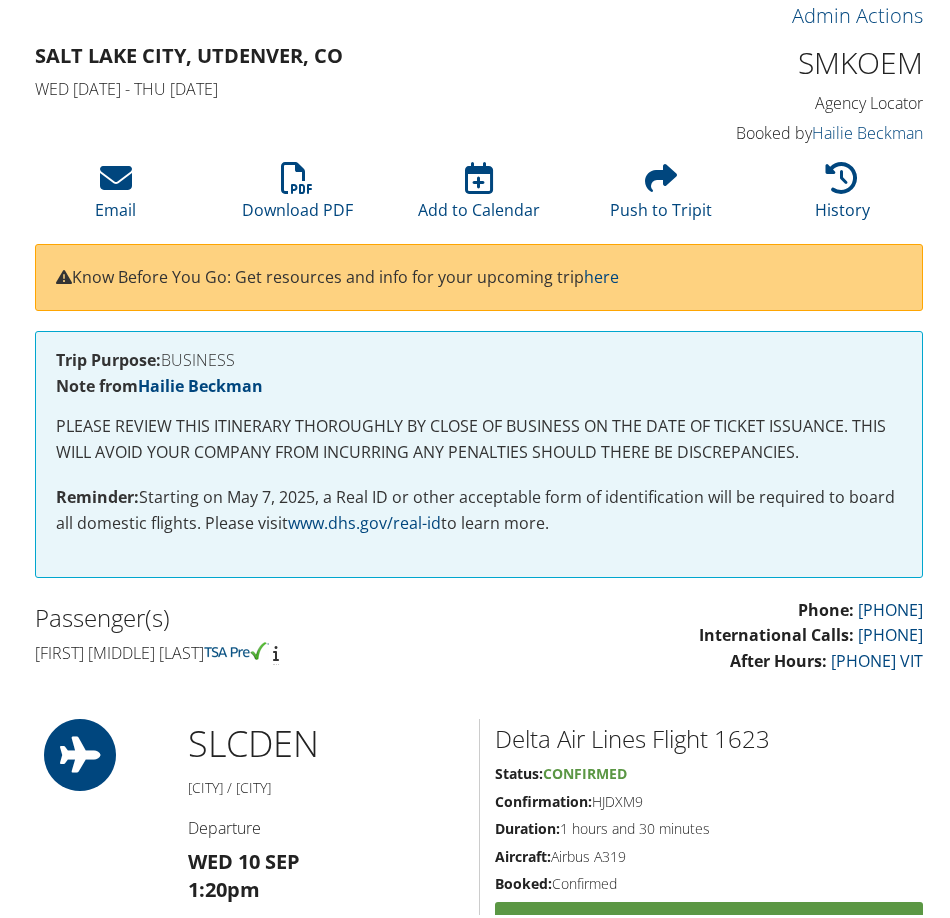 scroll, scrollTop: 0, scrollLeft: 0, axis: both 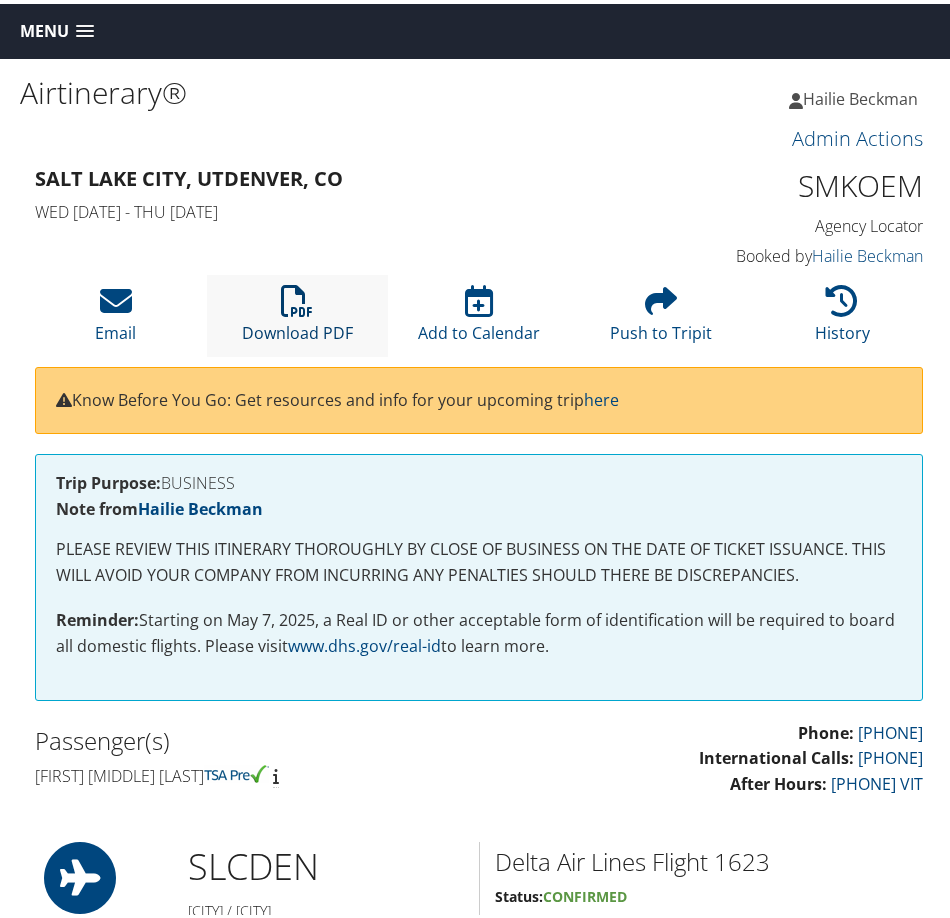 click at bounding box center (297, 297) 